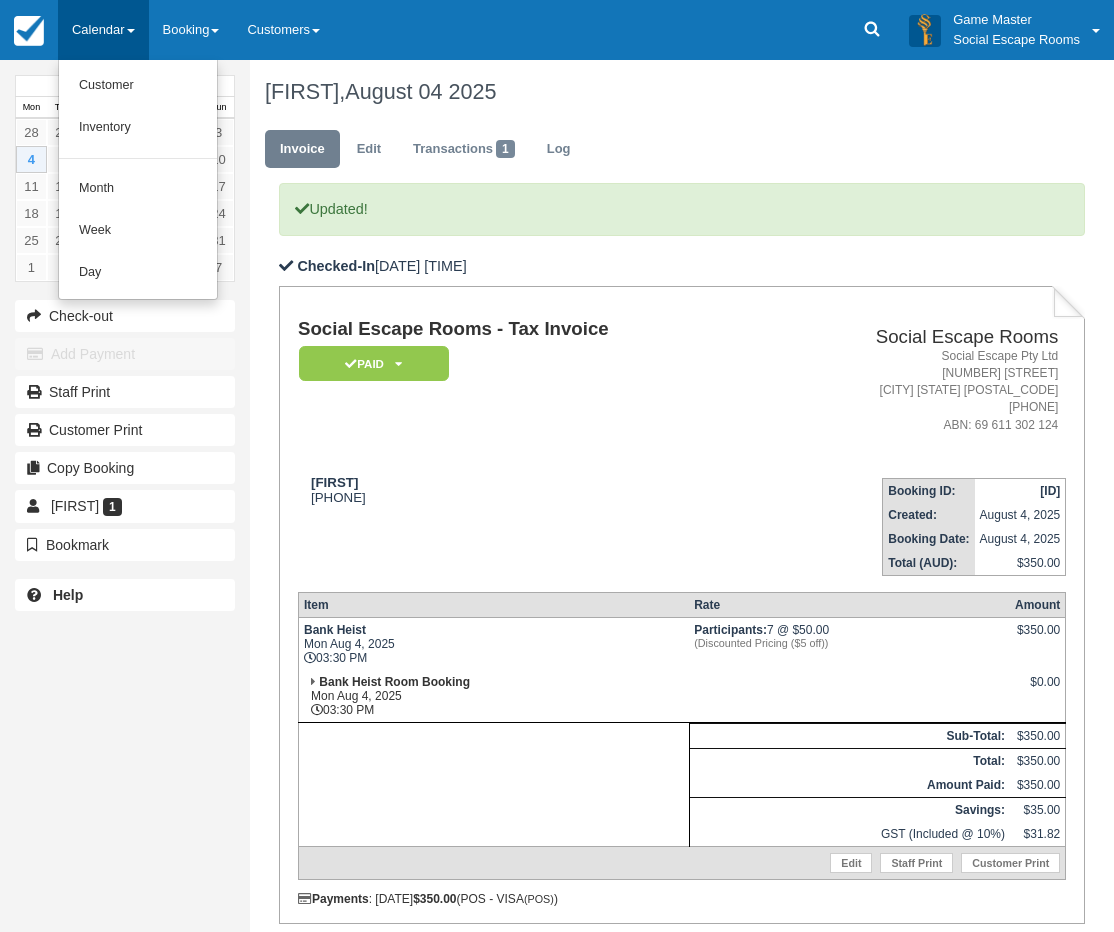 click on "Day" at bounding box center [138, 273] 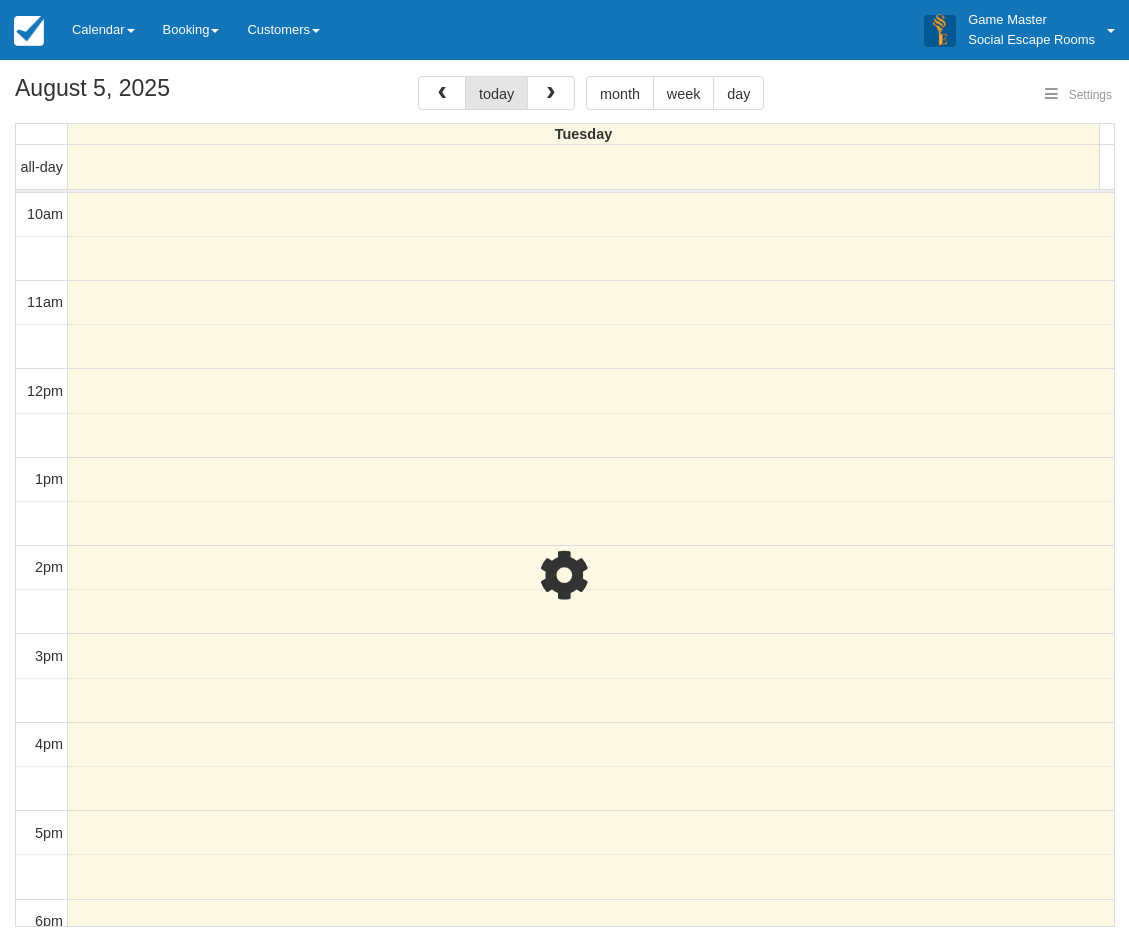 select 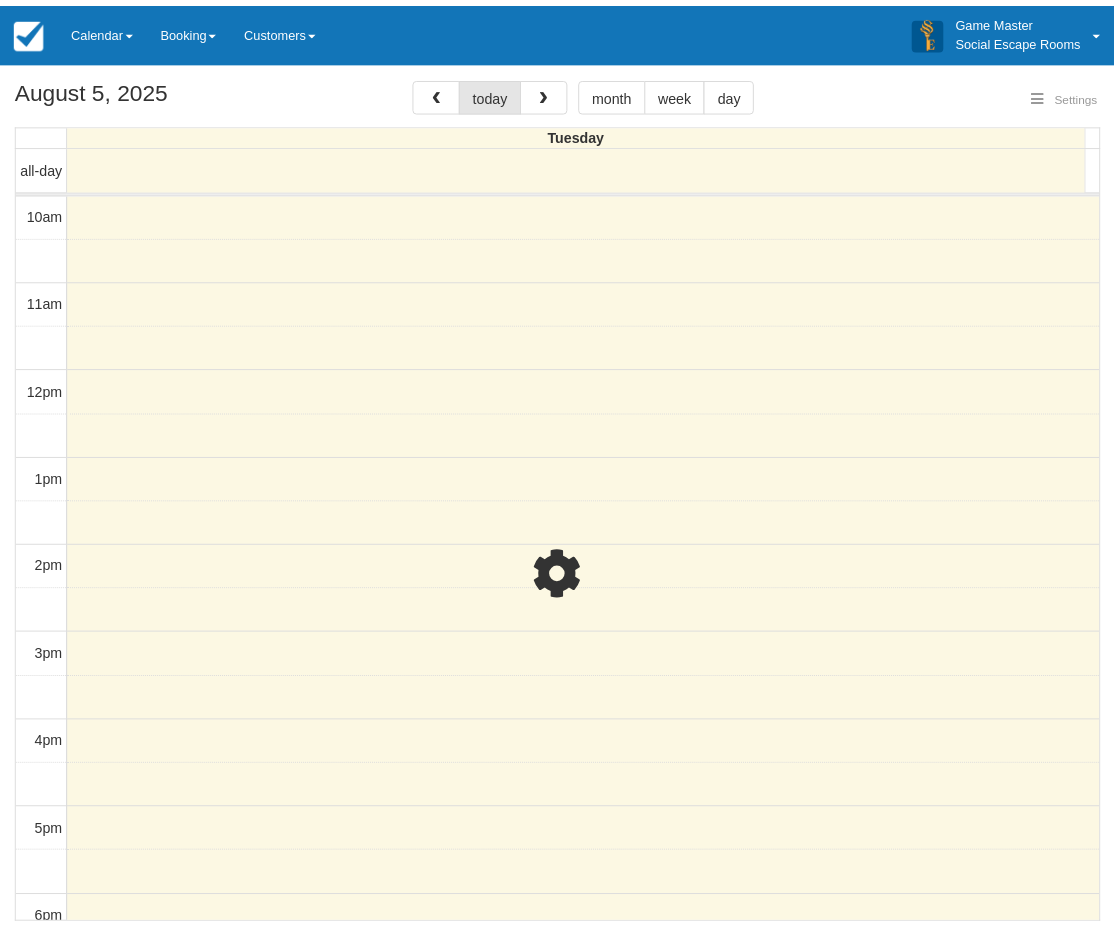 scroll, scrollTop: 0, scrollLeft: 0, axis: both 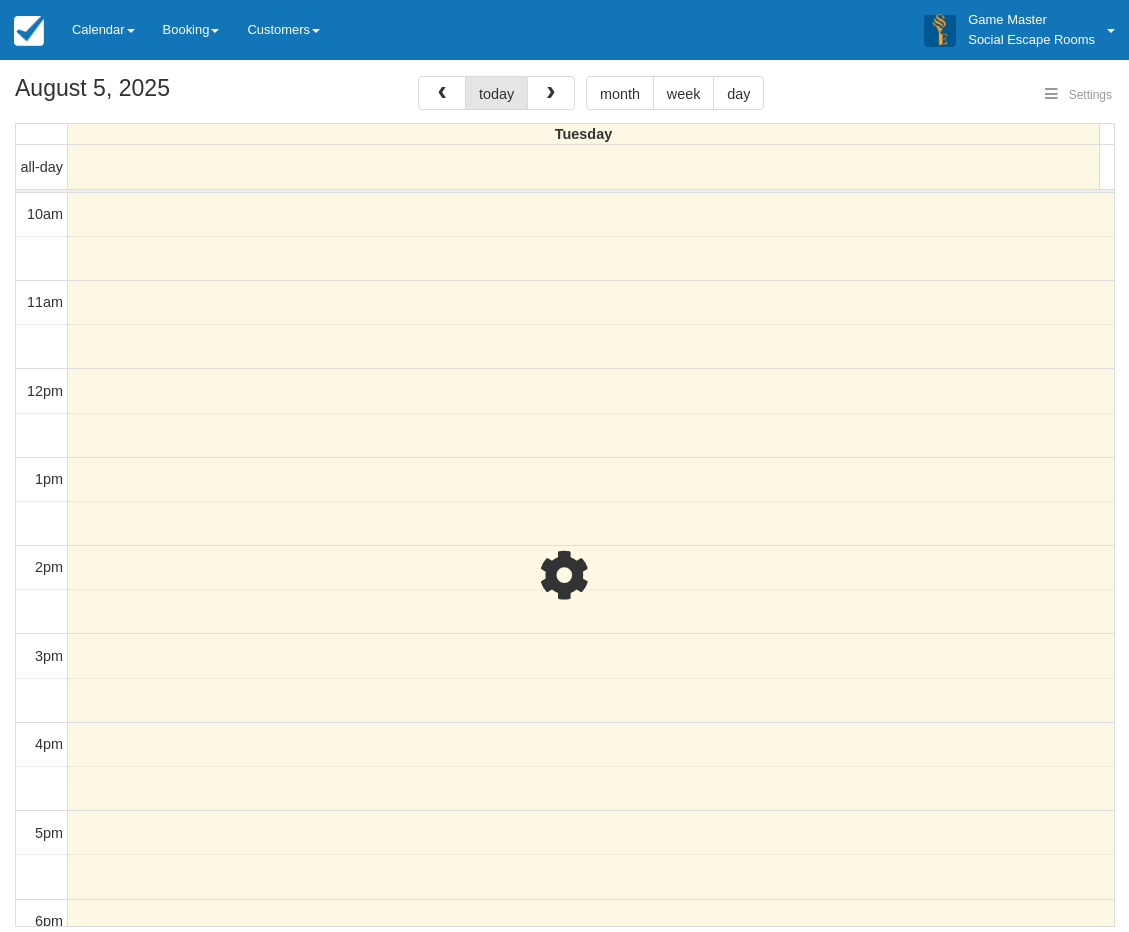 select 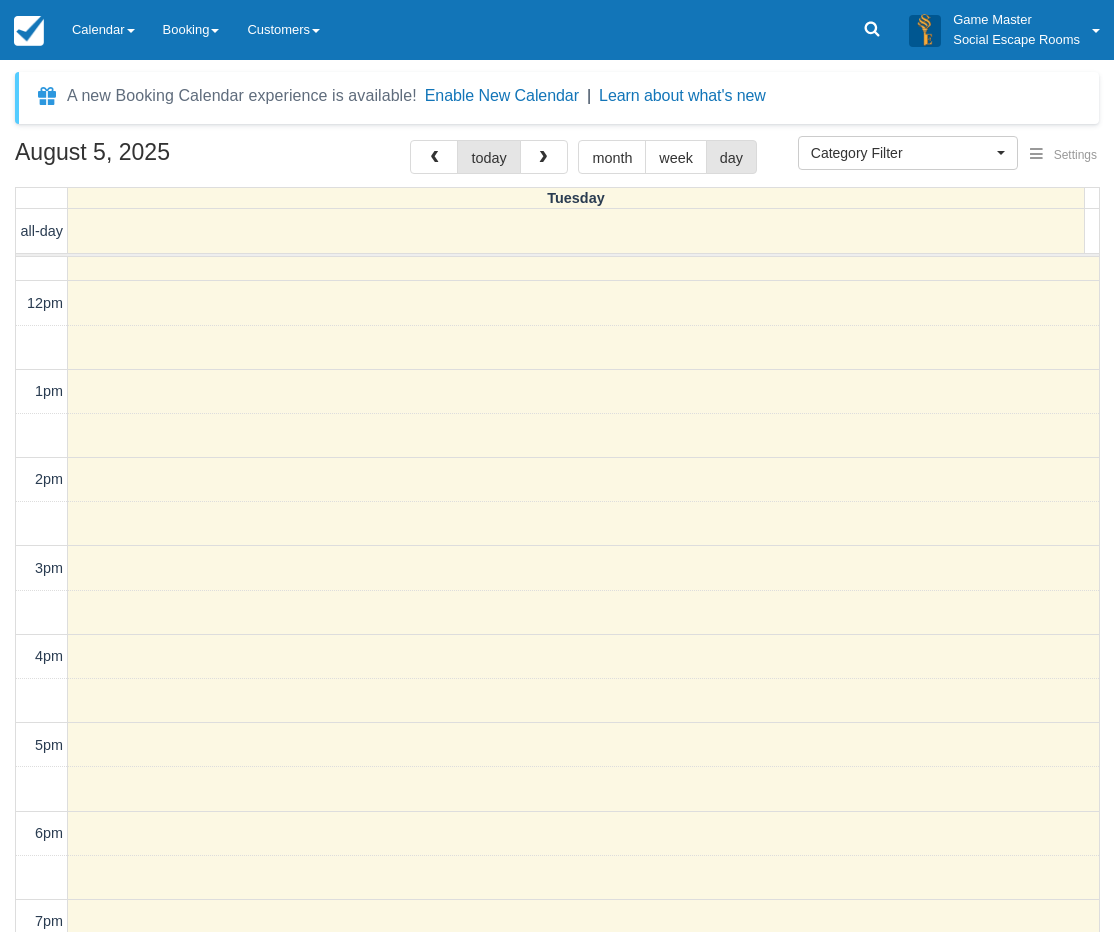 scroll, scrollTop: 370, scrollLeft: 0, axis: vertical 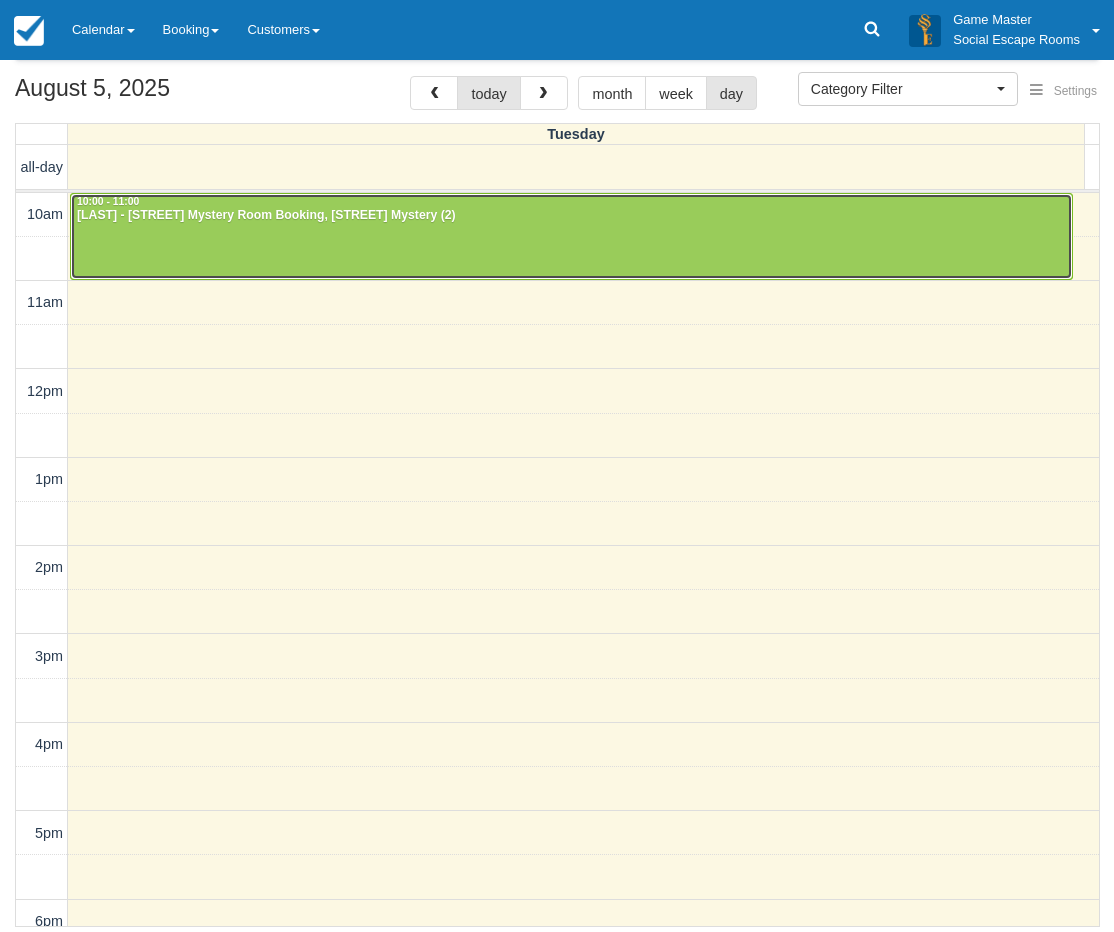 click on "Young - Baker Street Mystery Room Booking, Baker Street Mystery (2)" at bounding box center (571, 216) 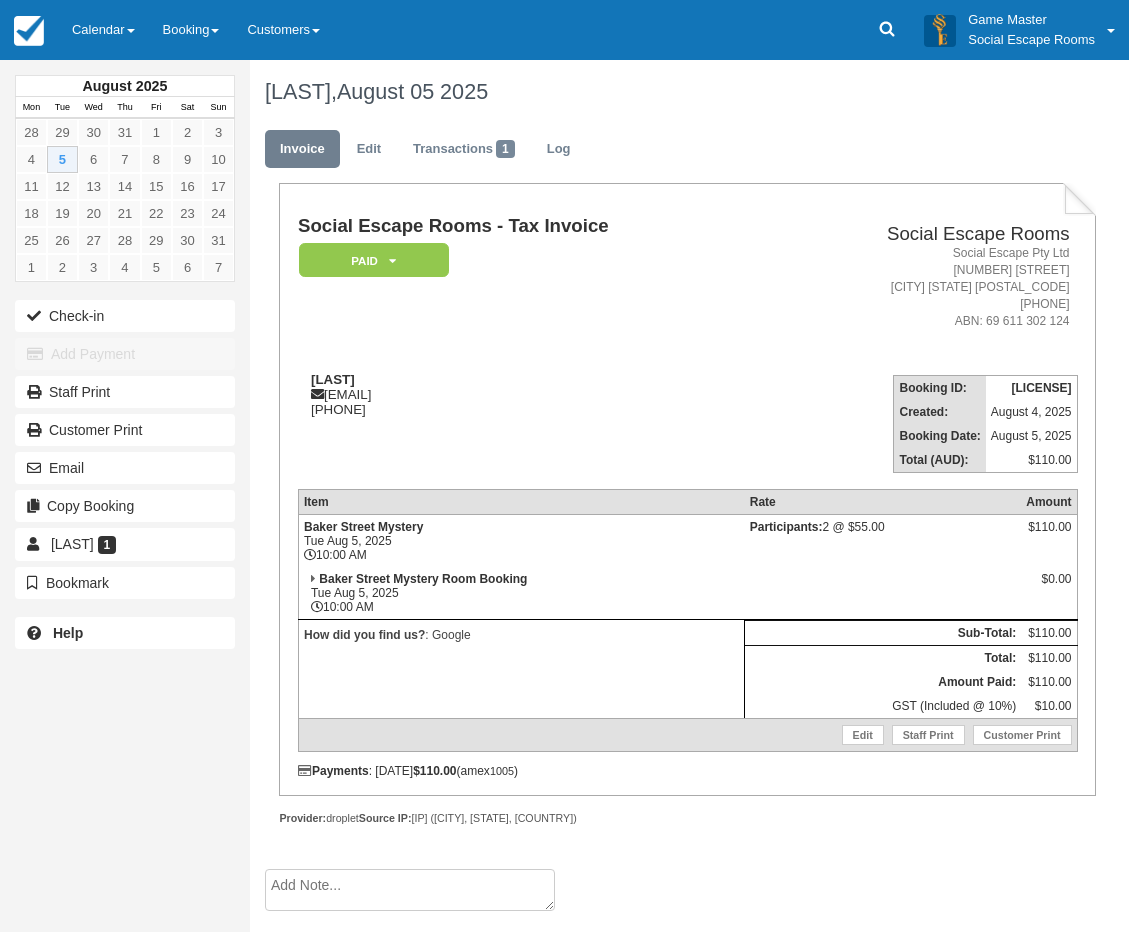scroll, scrollTop: 0, scrollLeft: 0, axis: both 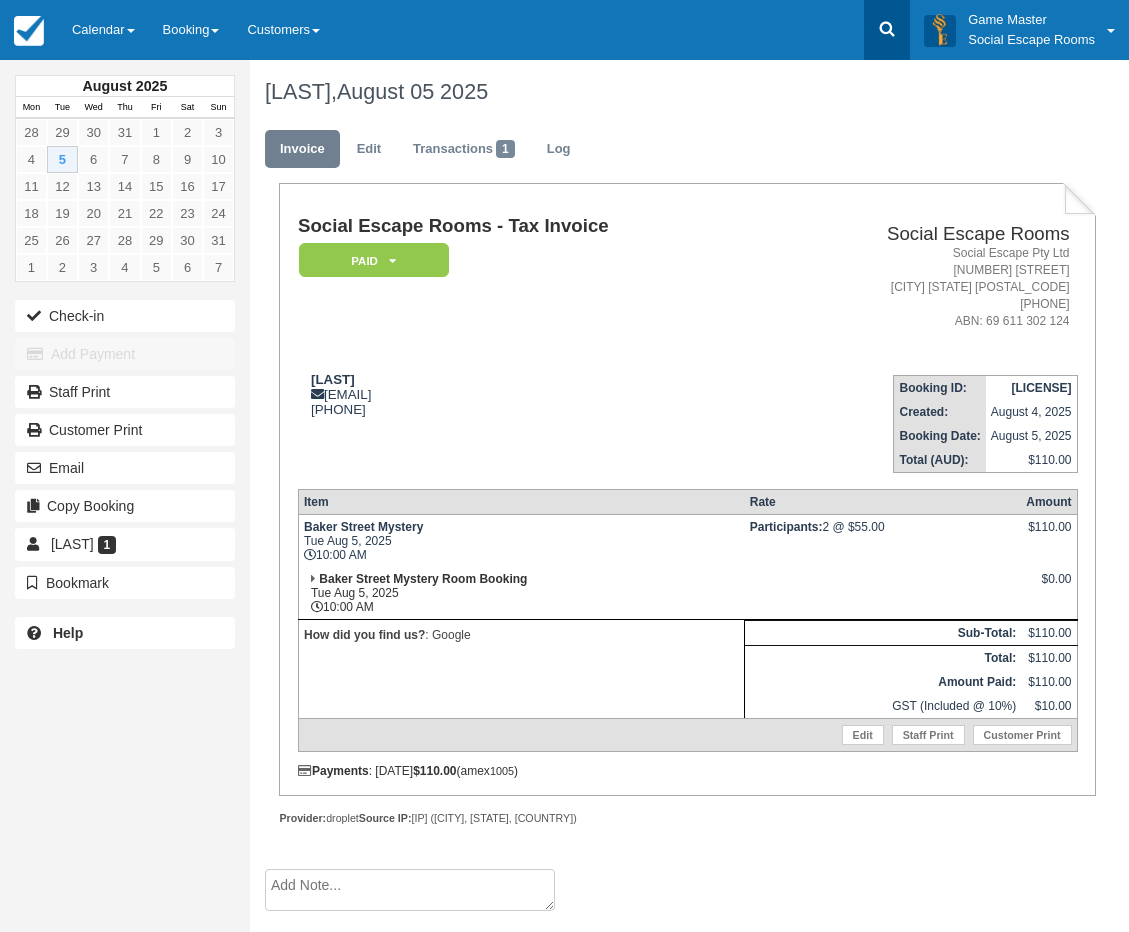 click 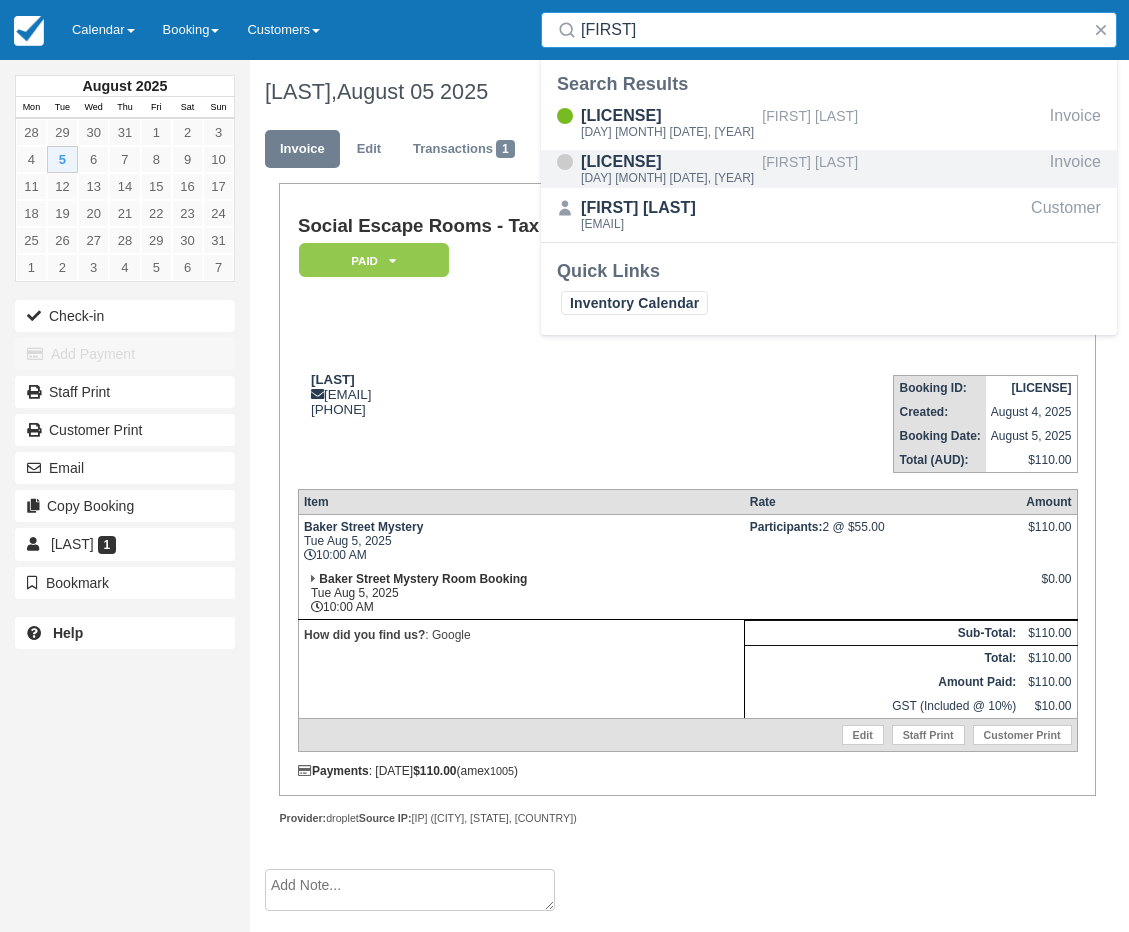 type on "lovena" 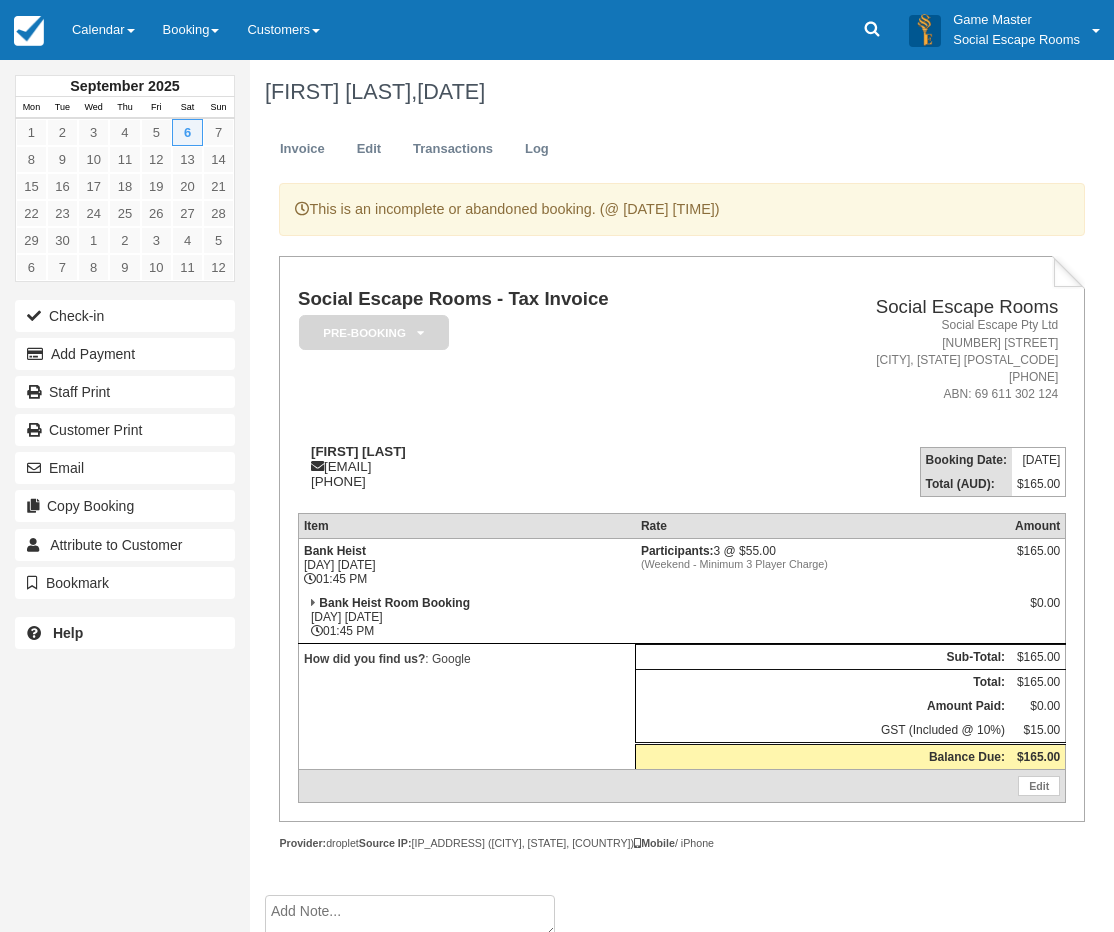 scroll, scrollTop: 0, scrollLeft: 0, axis: both 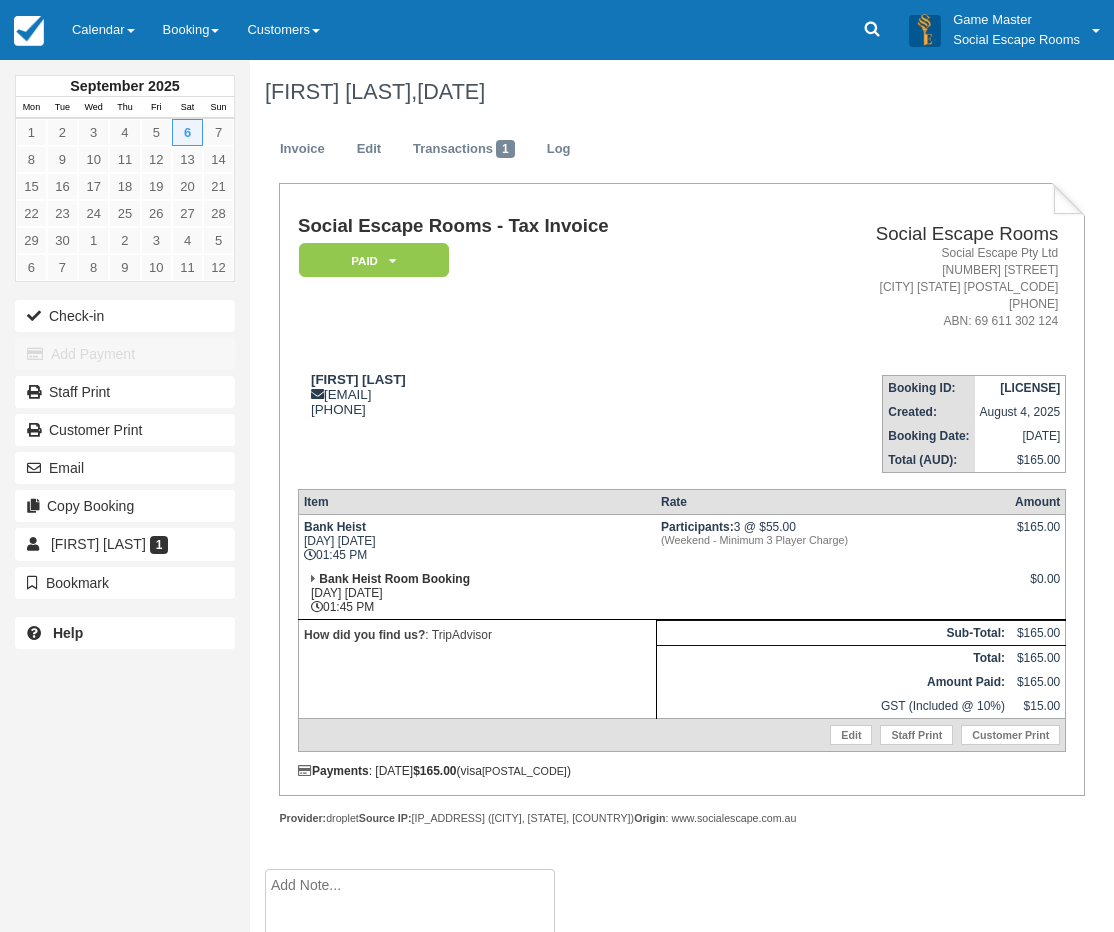 click at bounding box center (410, 925) 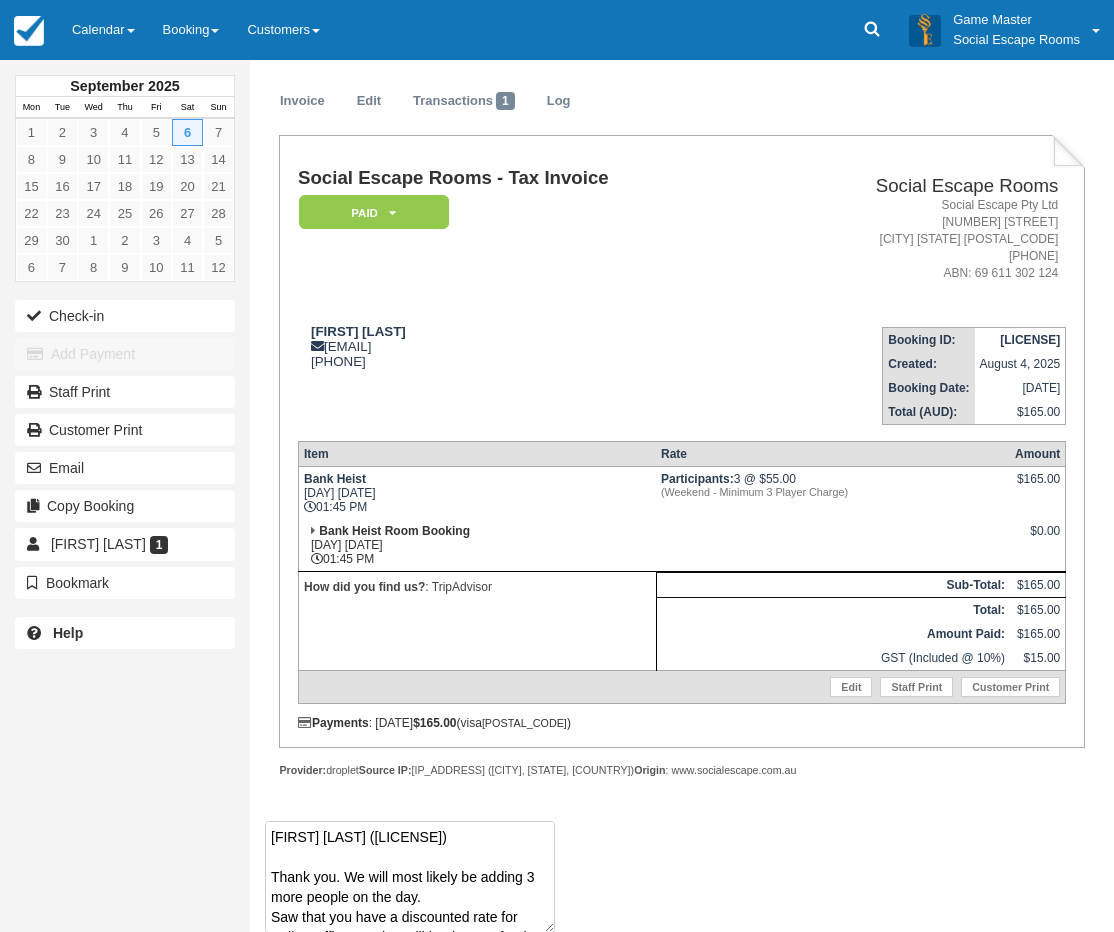 scroll, scrollTop: 154, scrollLeft: 0, axis: vertical 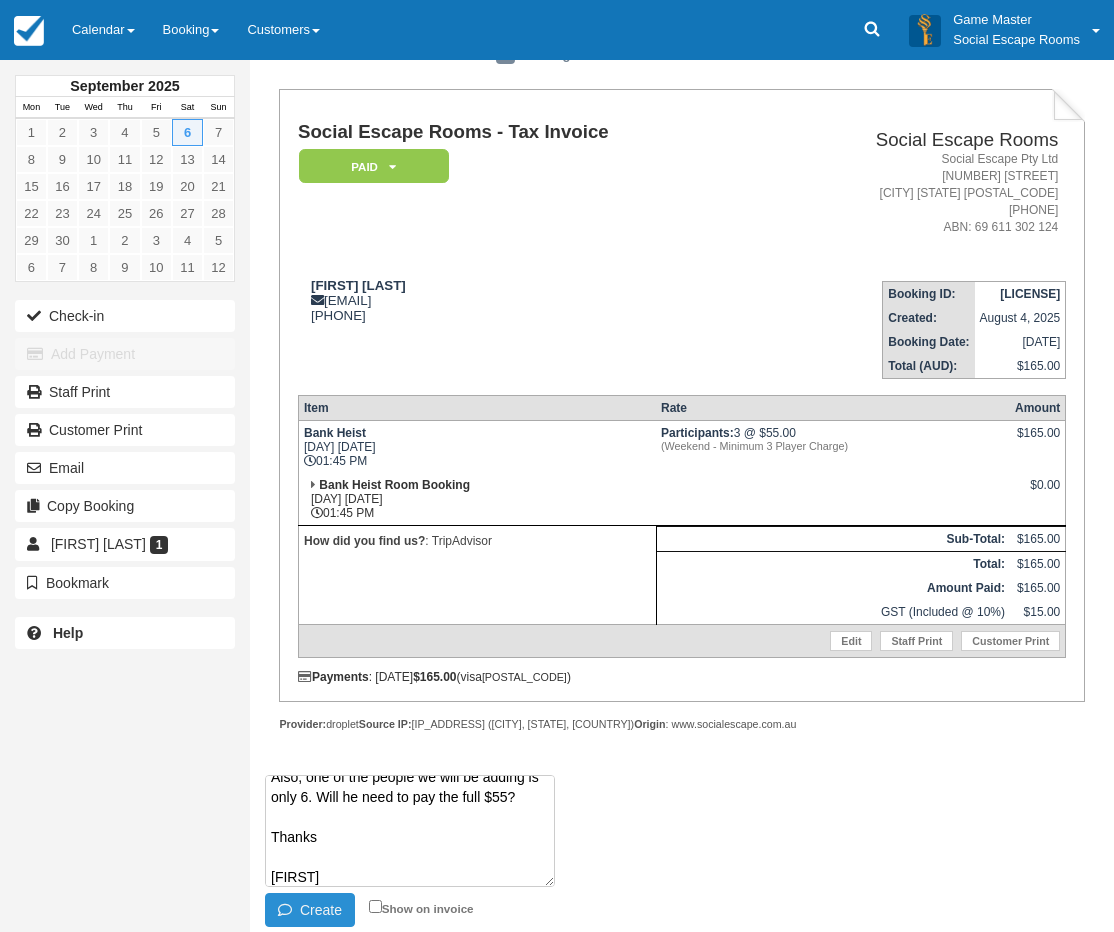 type on "Hi,
Thank you. We will most likely be adding 3 more people on the day.
Saw that you have a discounted rate for Police Officers. What will be the rate for the Police officer in our group?
Also, one of the people we will be adding is only 6. Will he need to pay the full $55?
Thanks
Lovena" 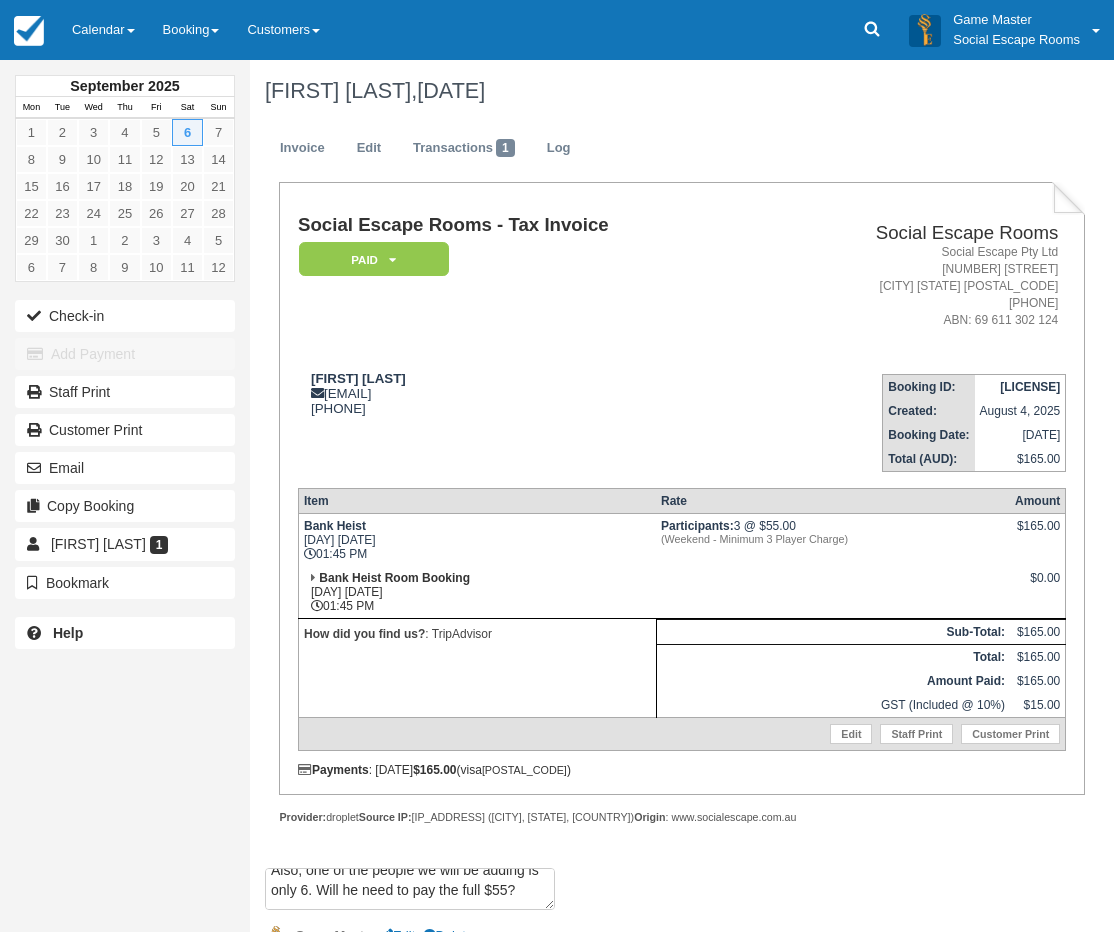 scroll, scrollTop: 0, scrollLeft: 0, axis: both 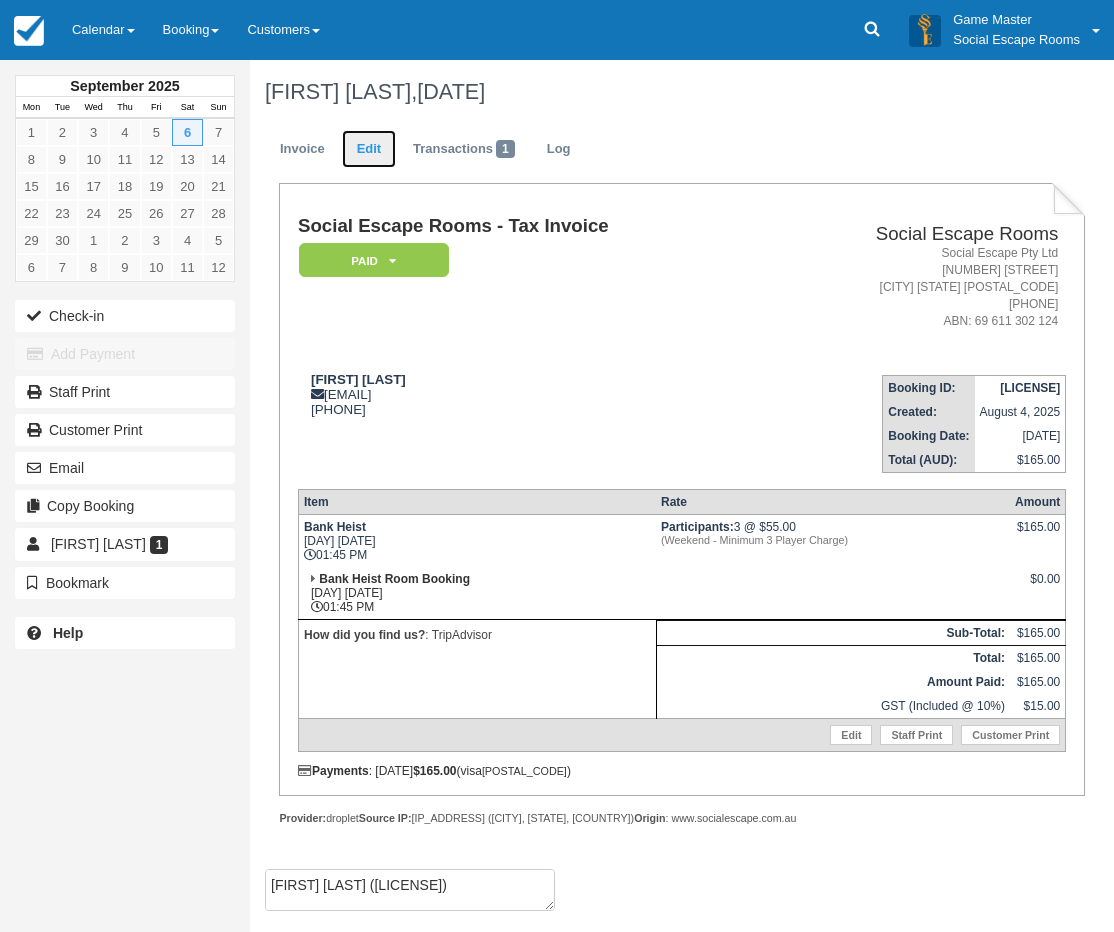 click on "Edit" at bounding box center (369, 149) 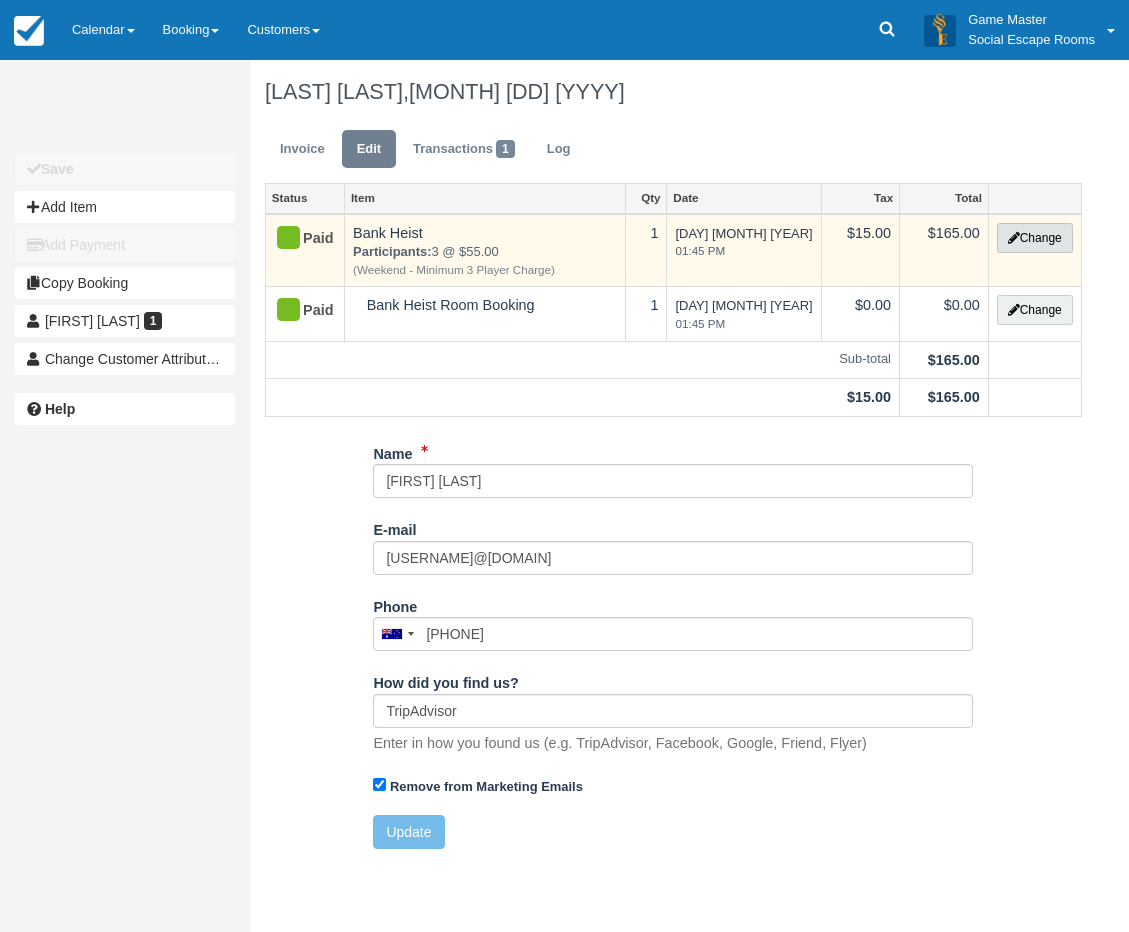 scroll, scrollTop: 0, scrollLeft: 0, axis: both 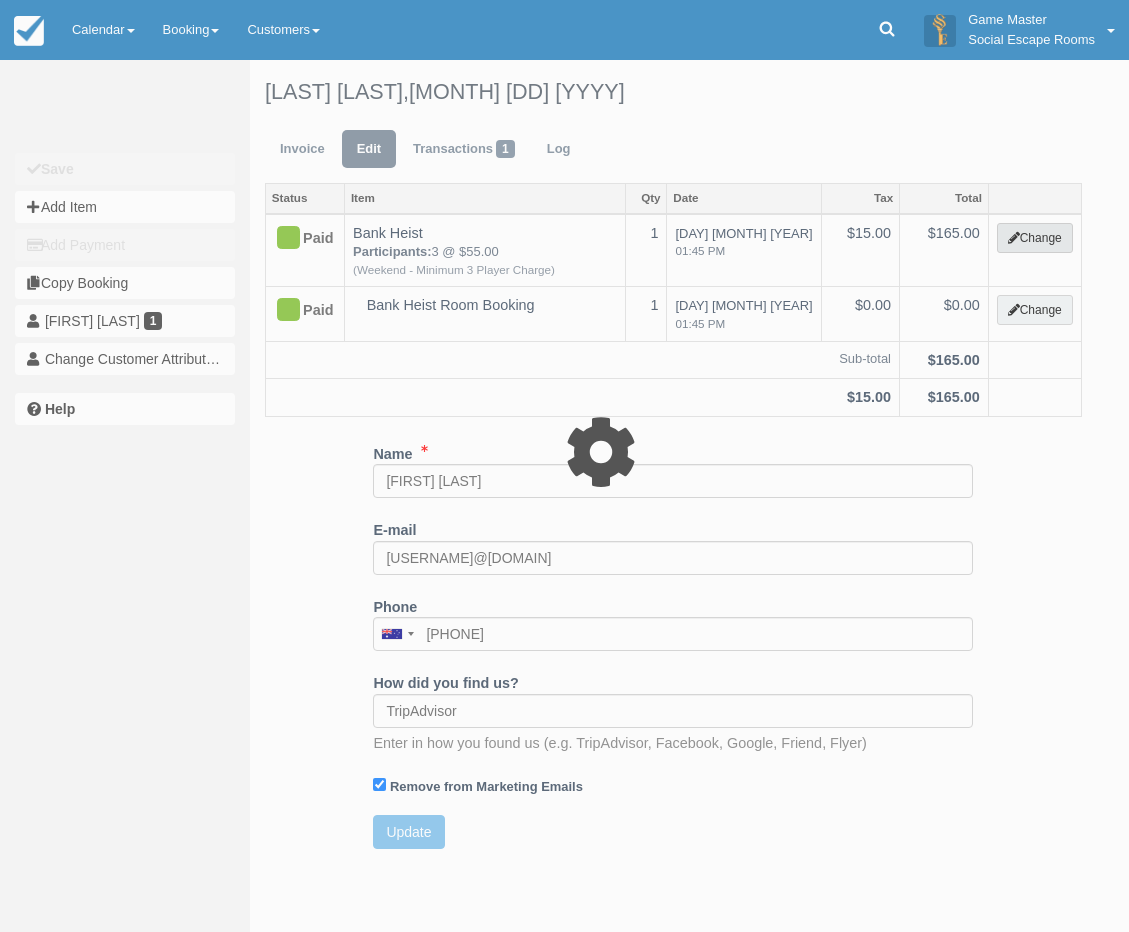 select on "2" 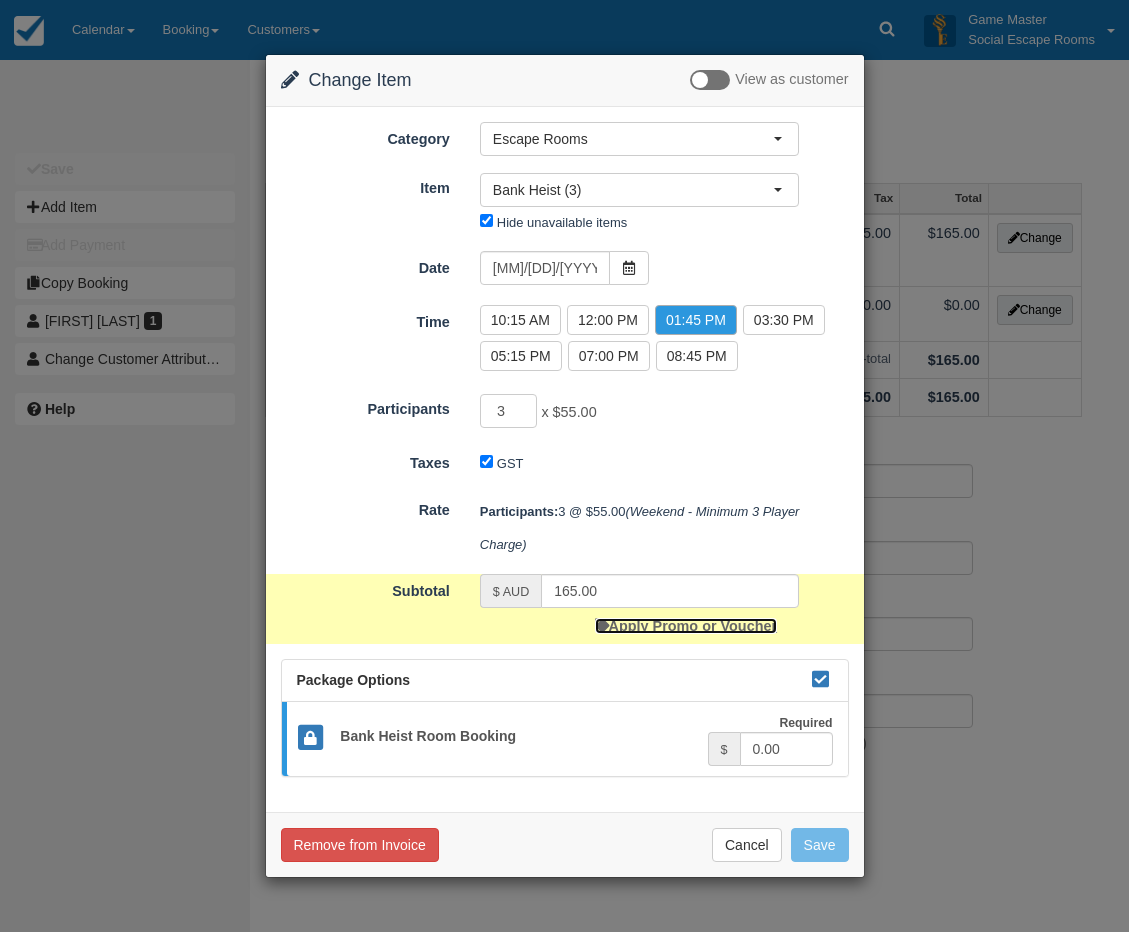 click on "Apply Promo or Voucher" at bounding box center (686, 626) 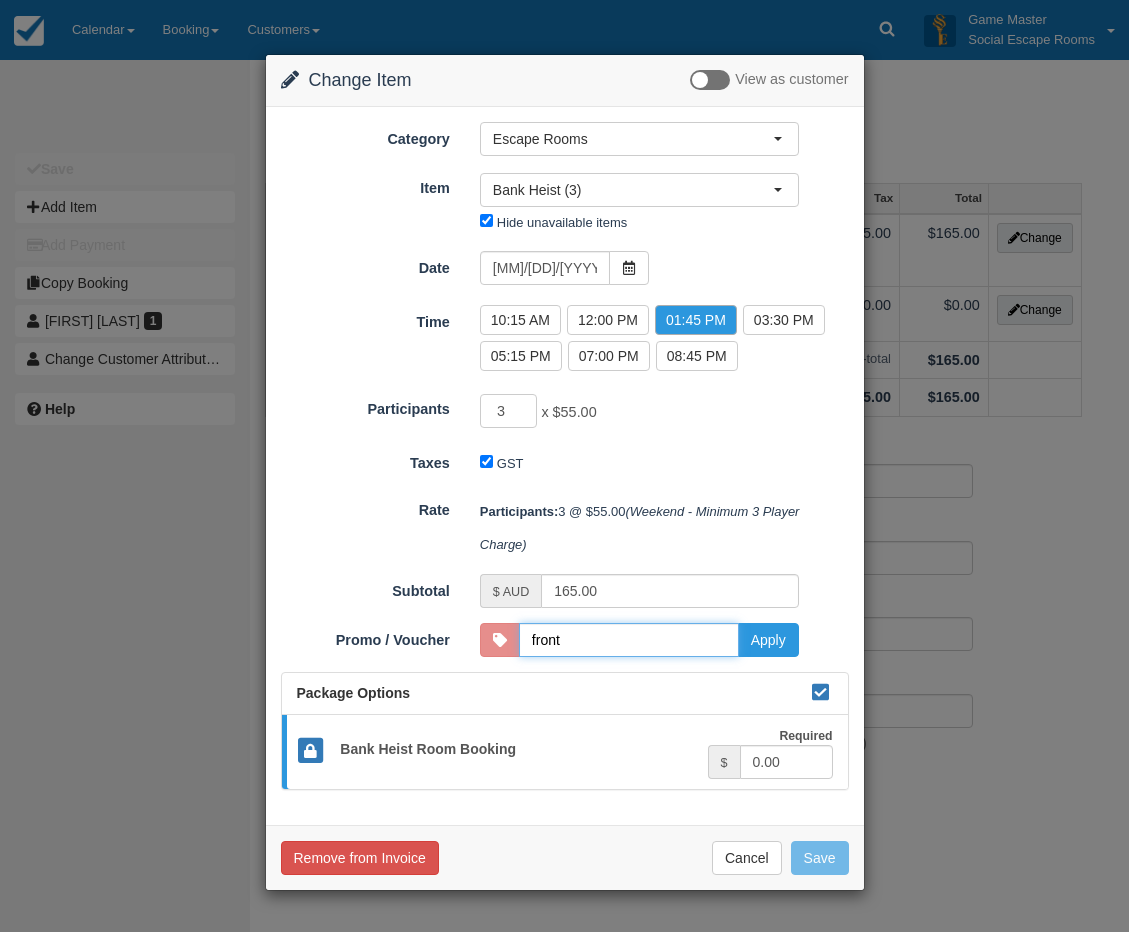 type on "FRONTLINE1549" 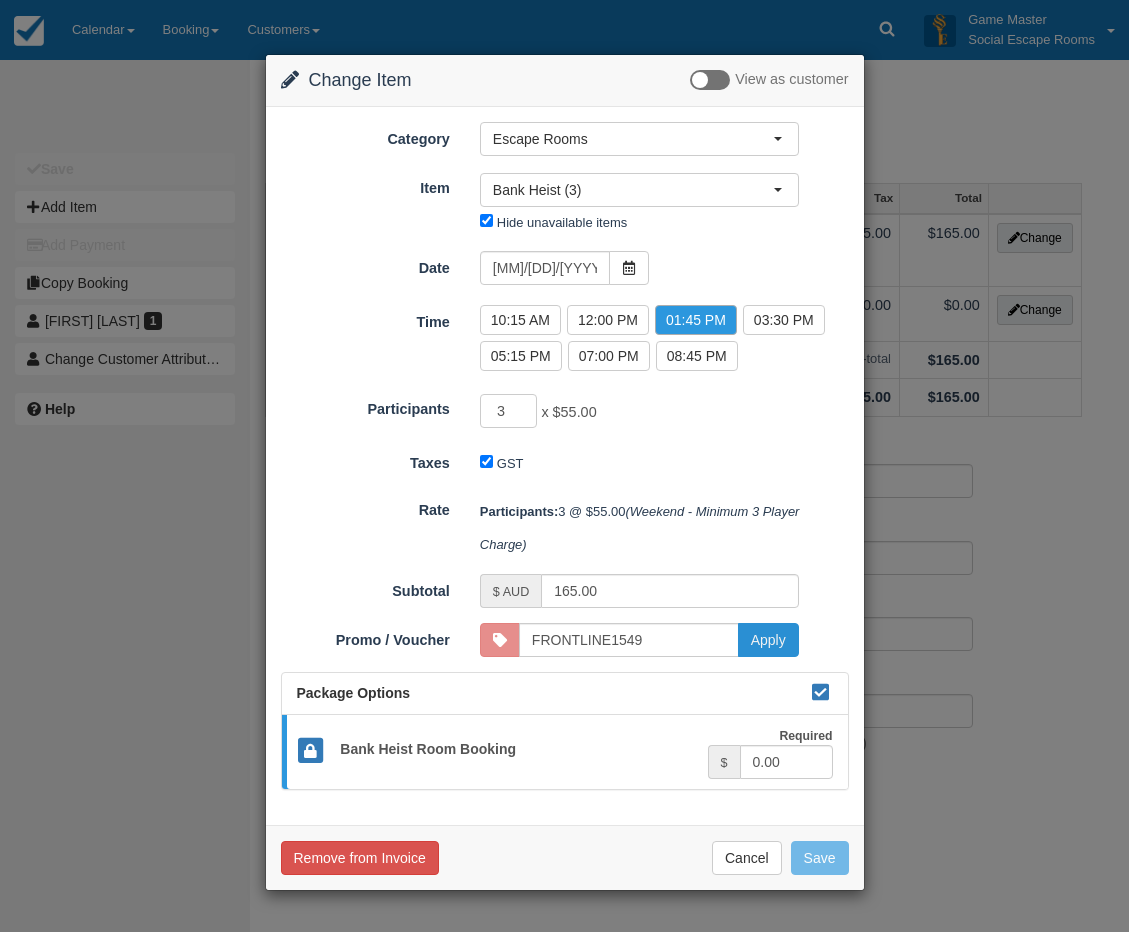 click on "Apply" at bounding box center (768, 640) 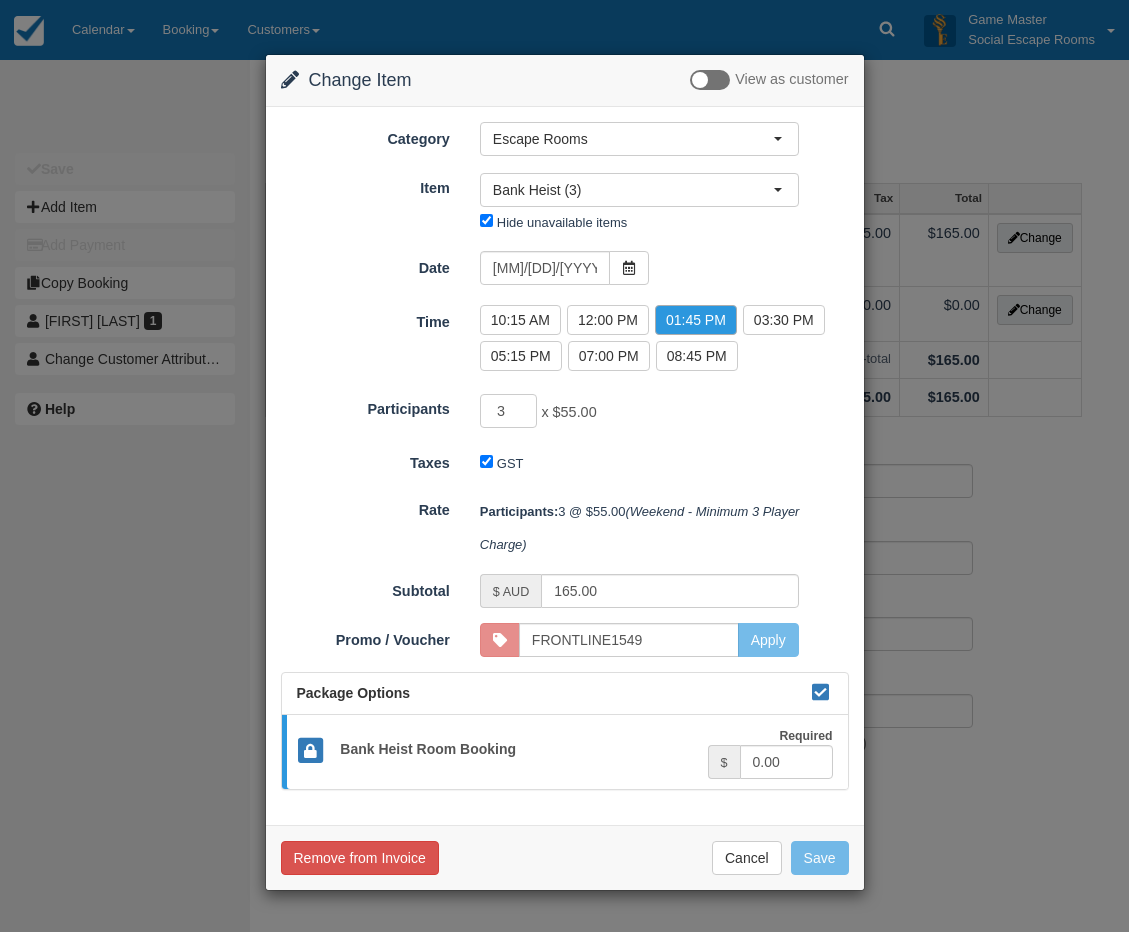 type on "135.00" 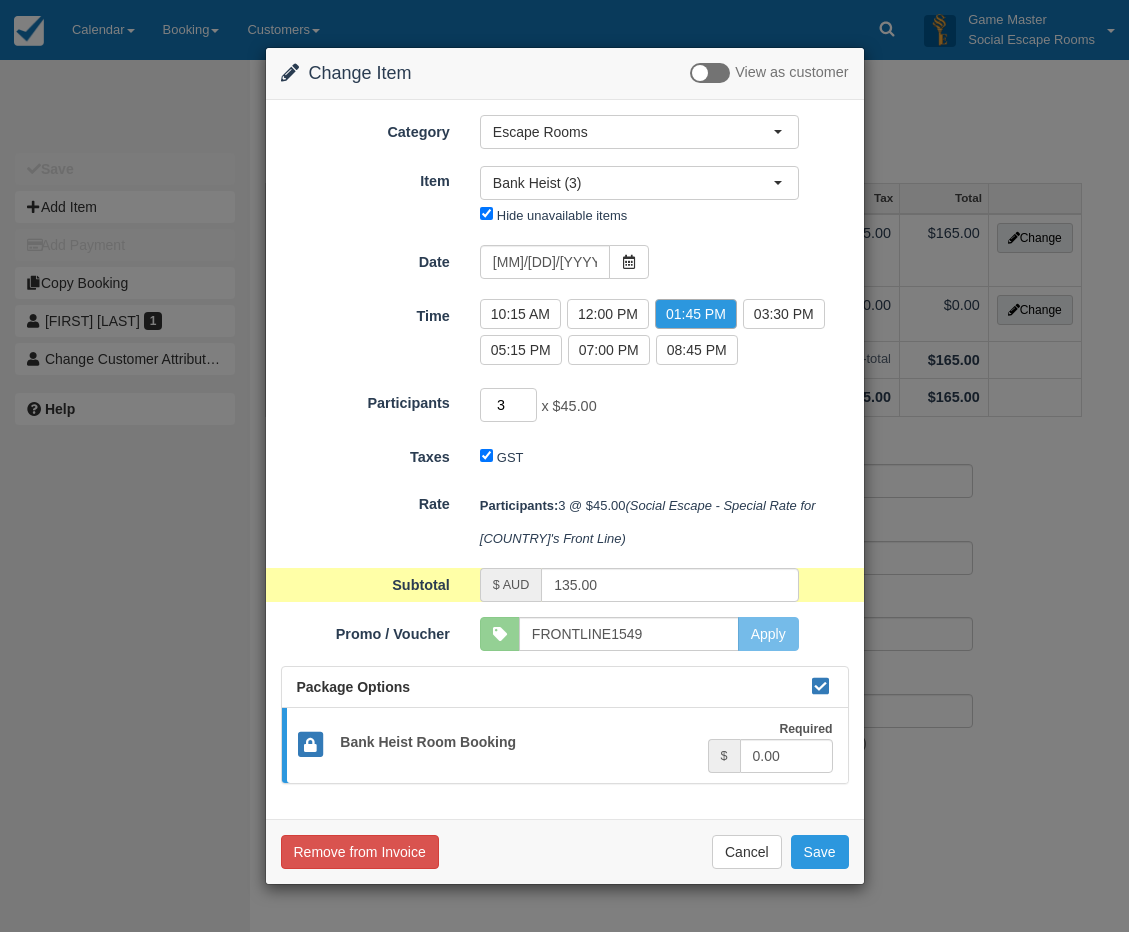 drag, startPoint x: 512, startPoint y: 405, endPoint x: 477, endPoint y: 402, distance: 35.128338 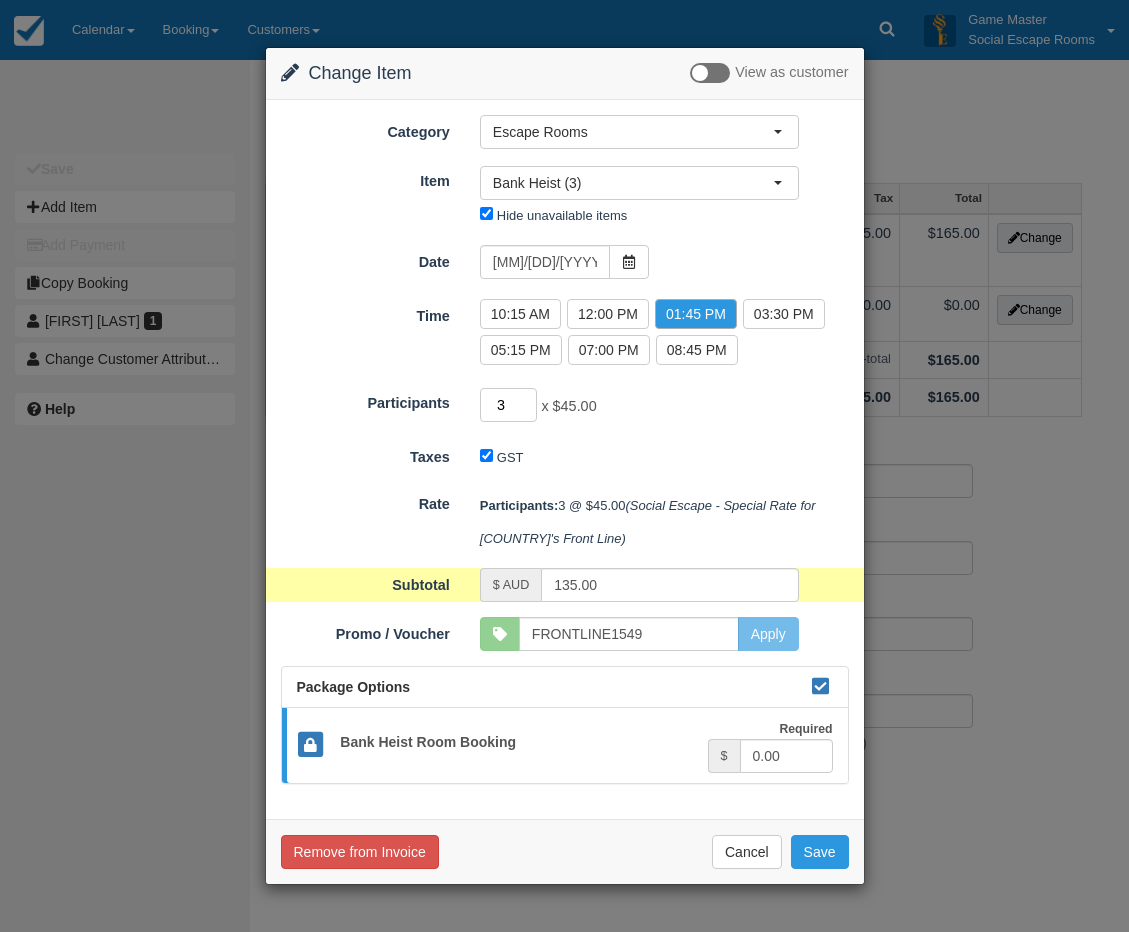 click on "3   x $45.00 Minimum of 2Maximum of 8" at bounding box center [639, 407] 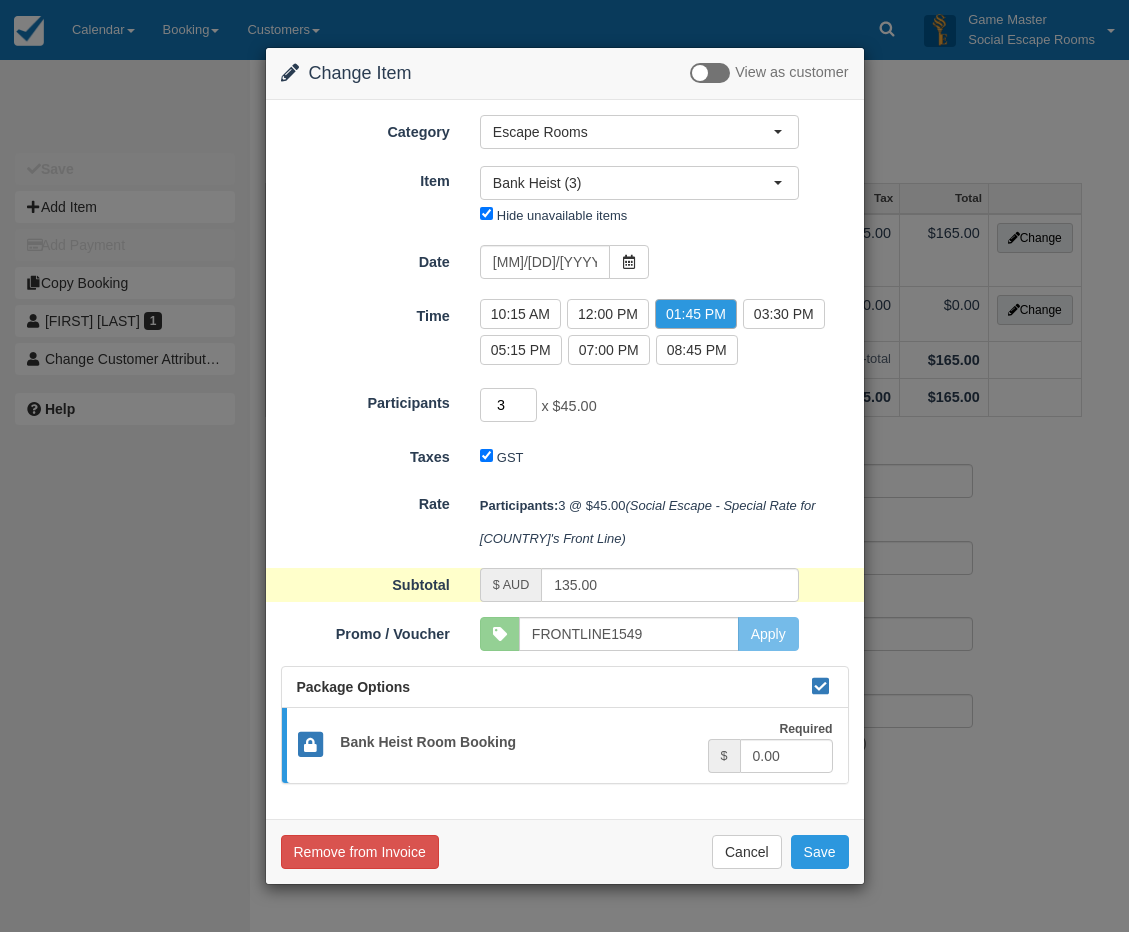 type on "6" 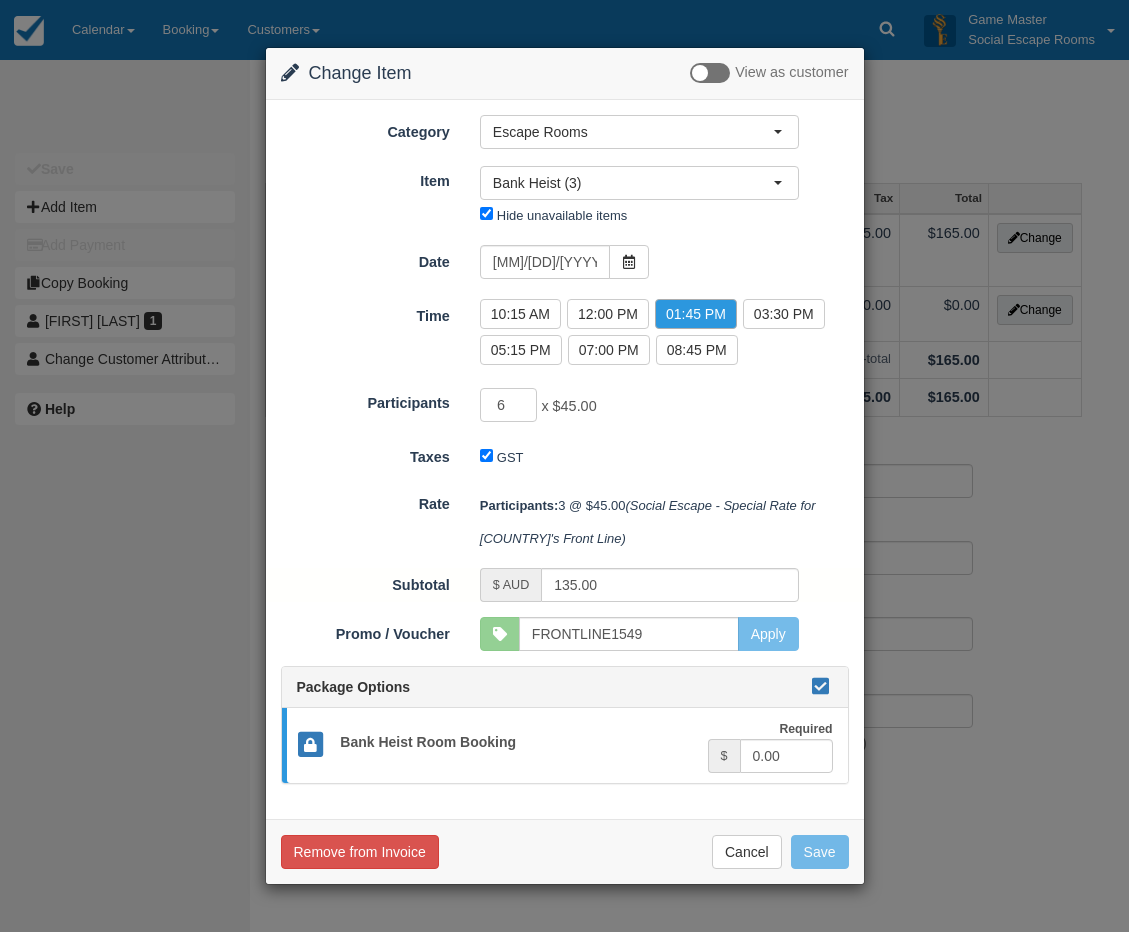 type on "270.00" 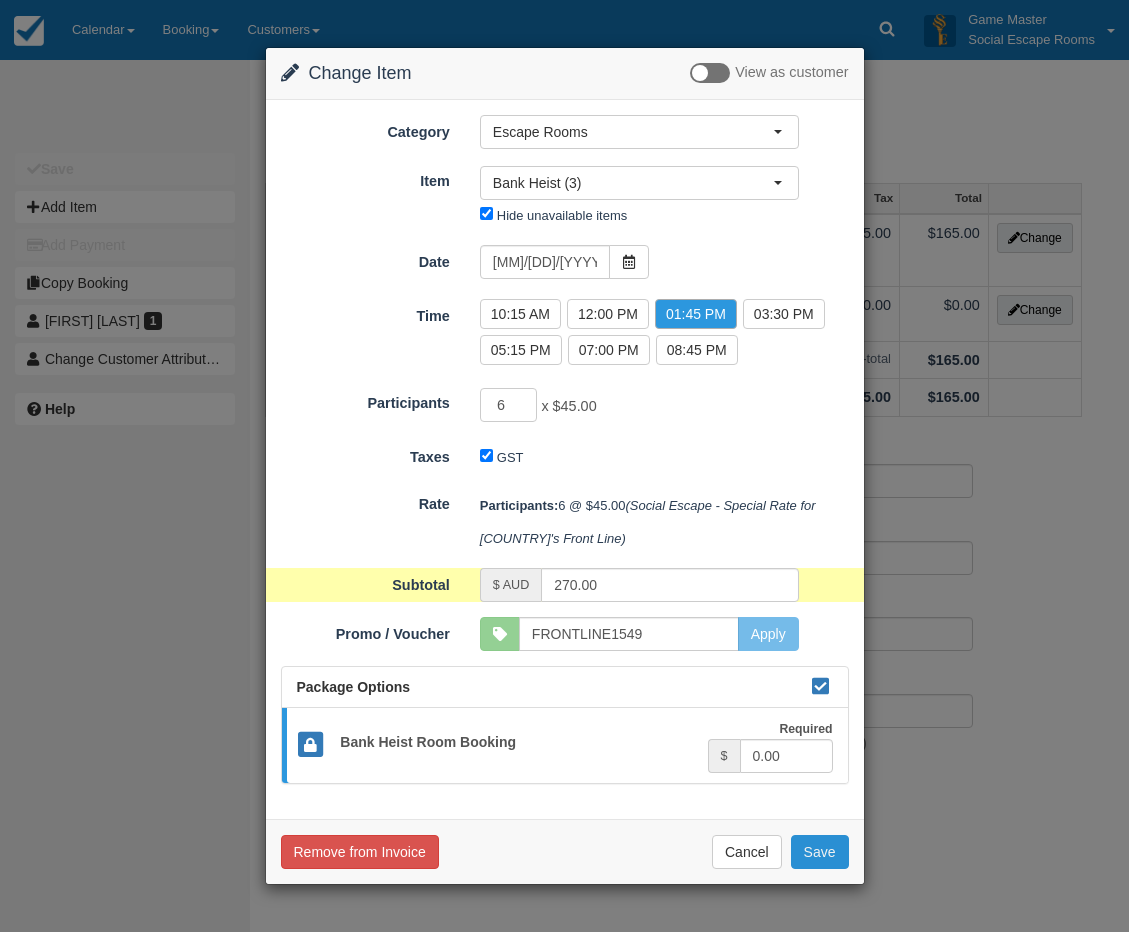 click on "Save" at bounding box center (820, 852) 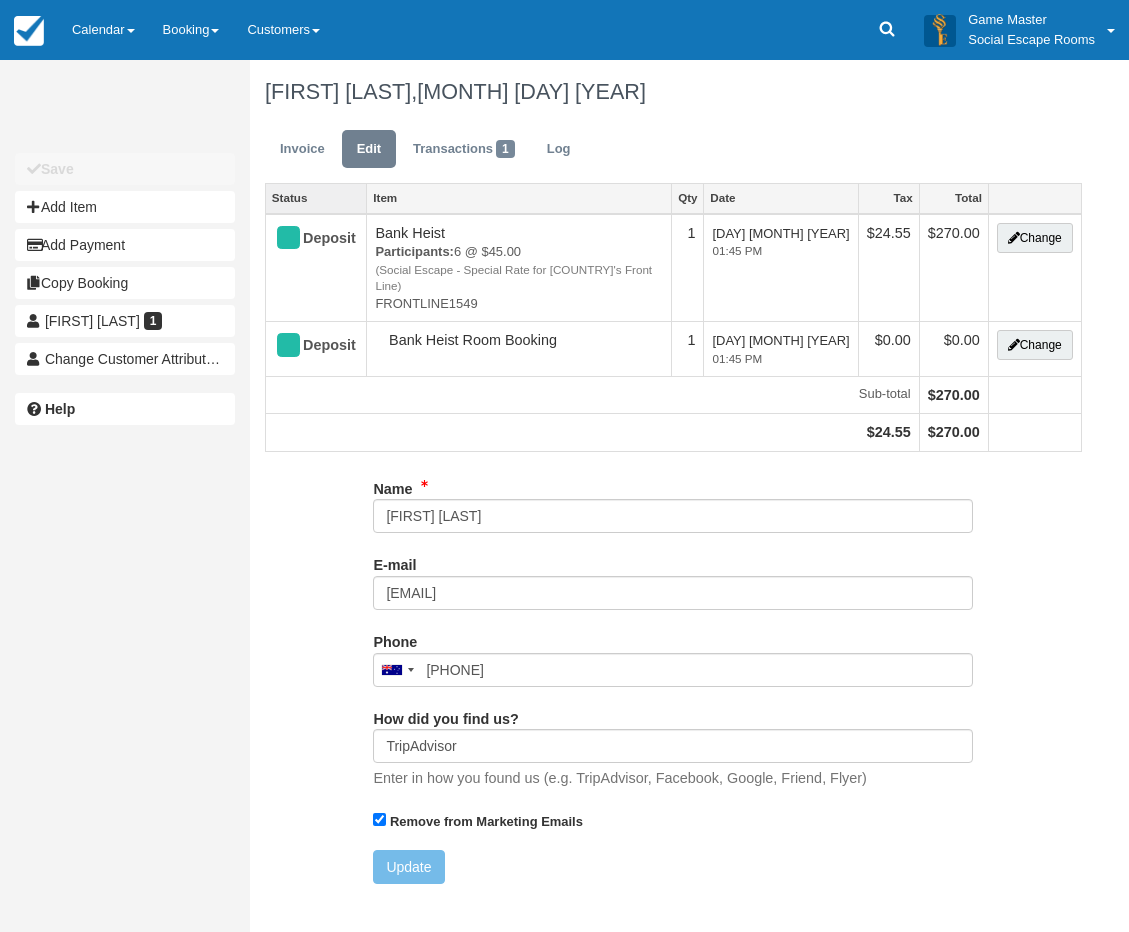 scroll, scrollTop: 0, scrollLeft: 0, axis: both 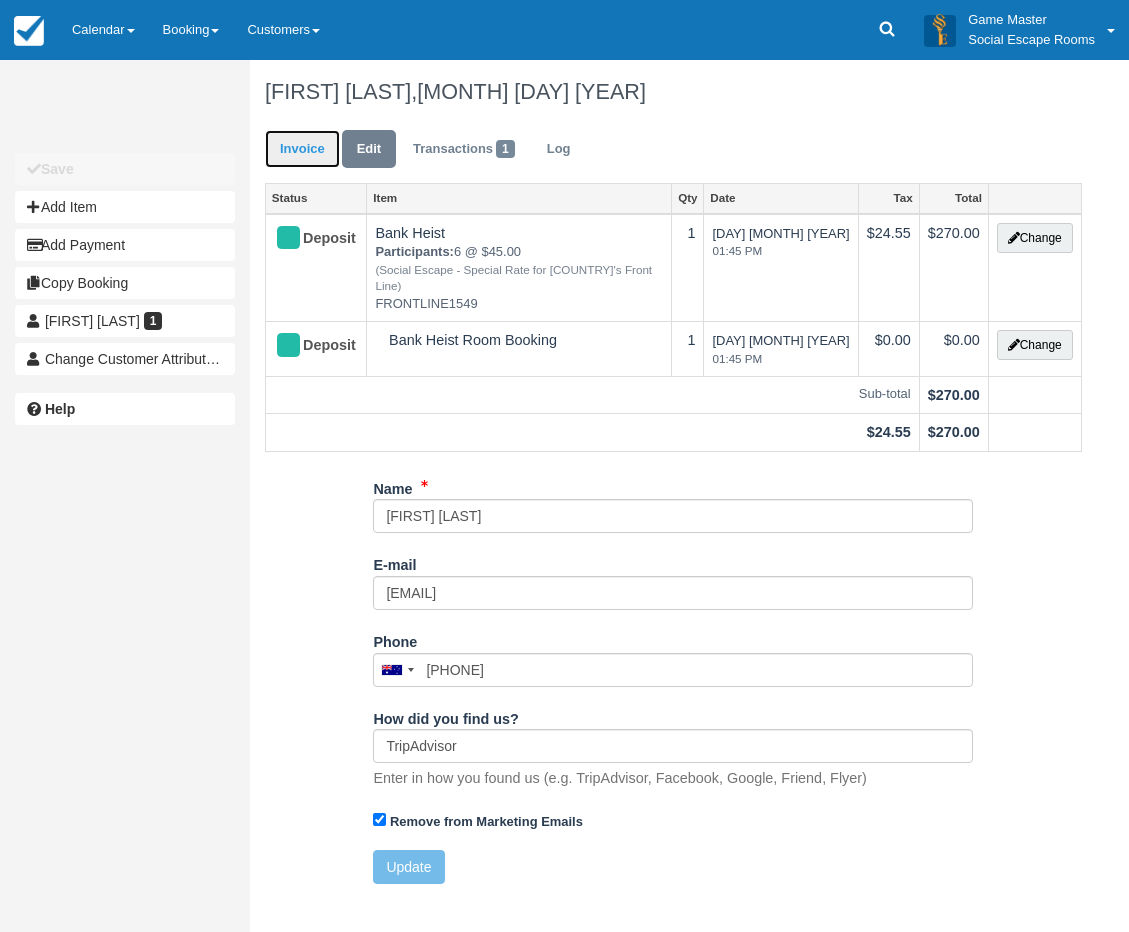 click on "Invoice" at bounding box center [302, 149] 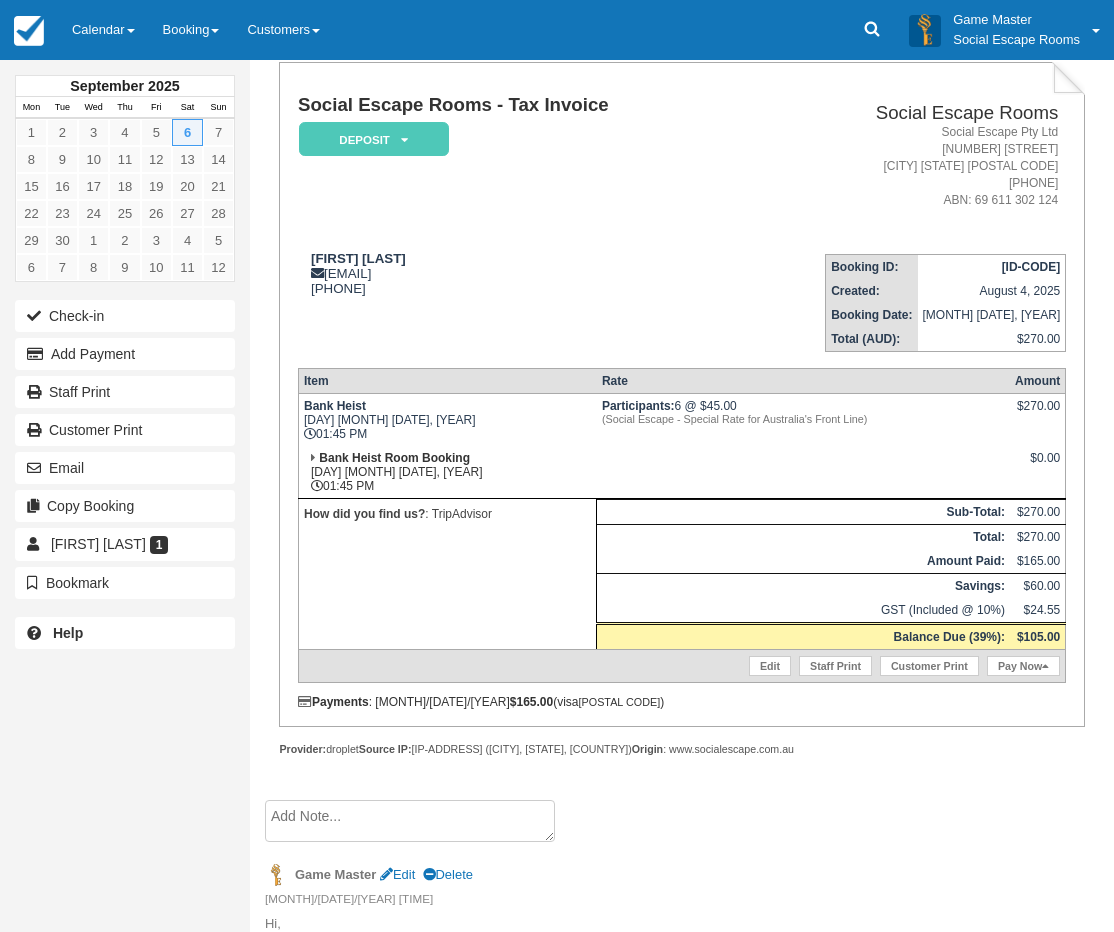 scroll, scrollTop: 284, scrollLeft: 0, axis: vertical 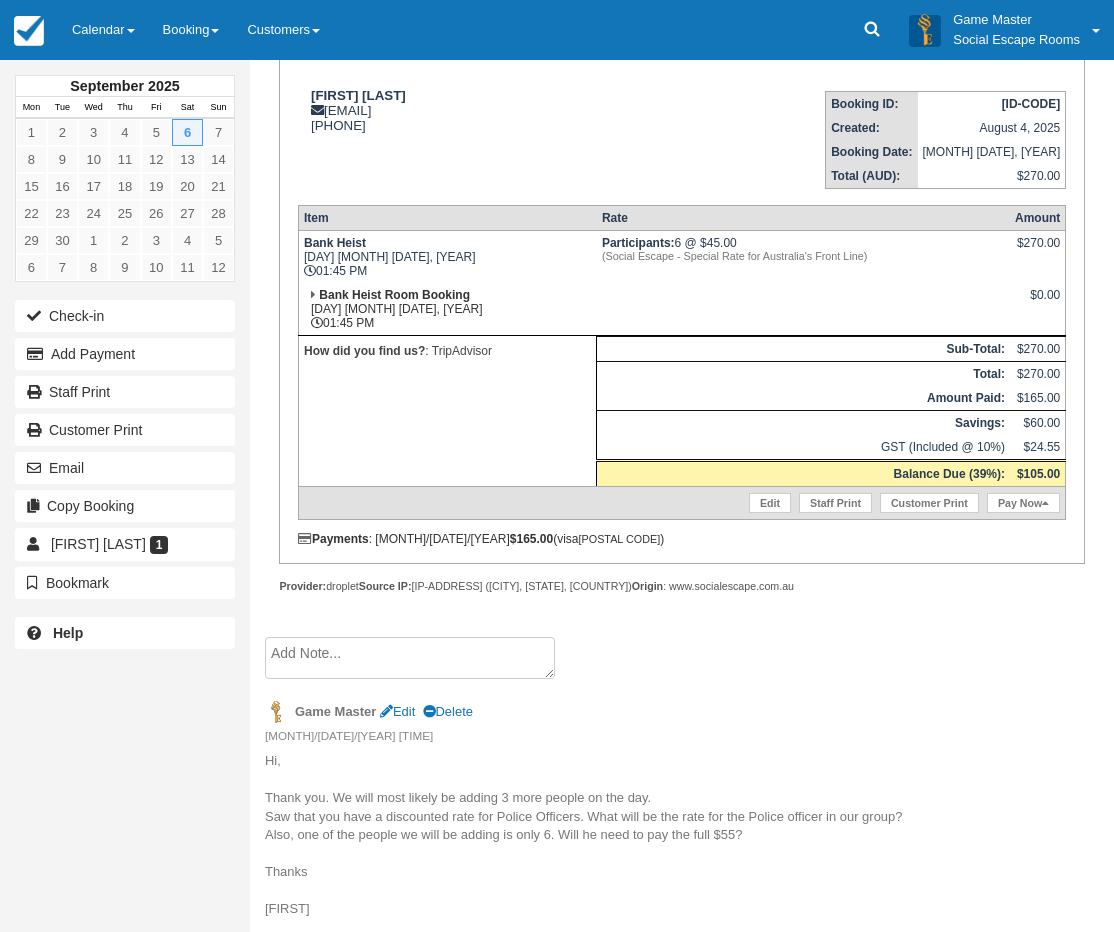 click at bounding box center (410, 658) 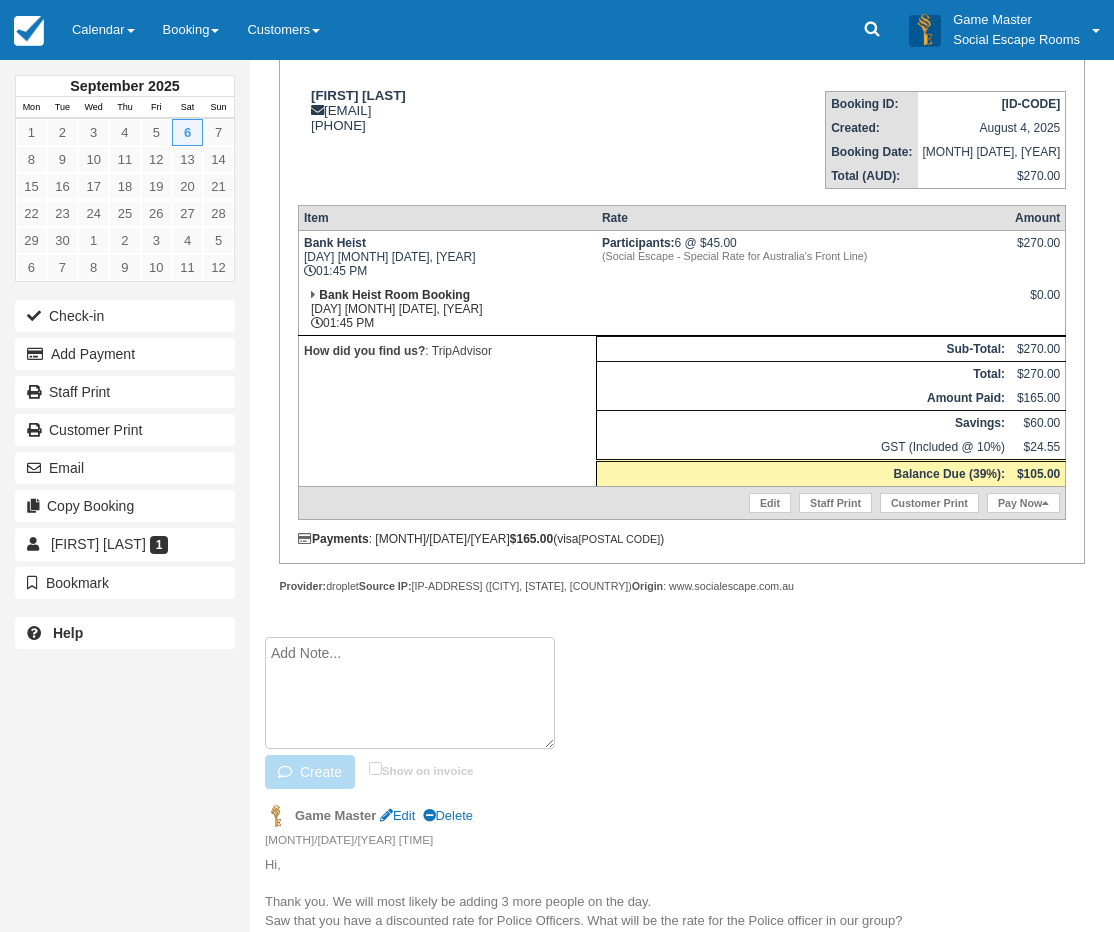 paste on "Hi Lovena,
Thanks for your email and update on your upcoming event.
You are correct that we have a special rate for police officers, but the great news is that the rate will apply to the whole group!
When one of the members of your group is eligible for the discounted rate (police, fire, emergency services, defence etc), then the price for all players is reduced by $10 to $45 each.
I will apply the rate to your upcoming booking, and adjust it to the six players as requested.
In addition, the six year old will not need to pay - they can join you free of charge.
I hope this all makes sense and look forward to hearing from you soon.
Kind regards
Mark" 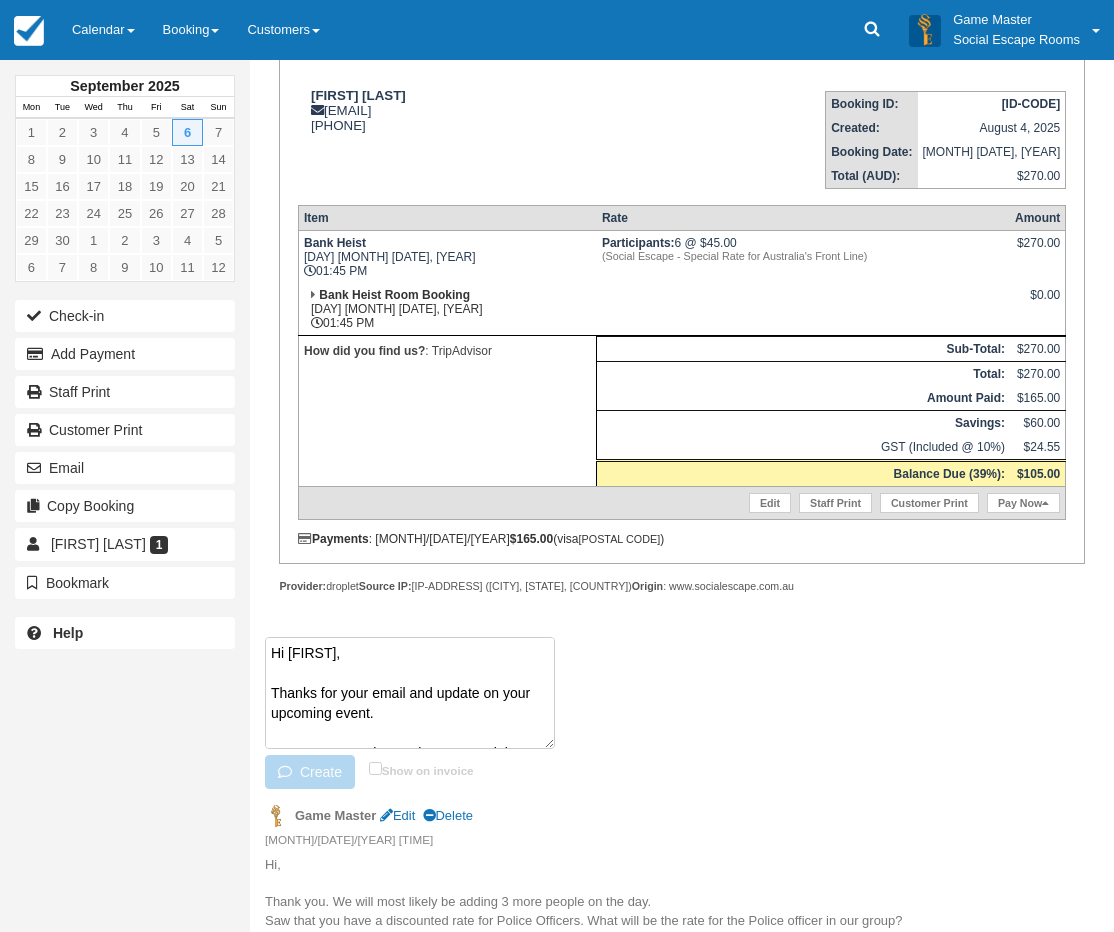 scroll, scrollTop: 434, scrollLeft: 0, axis: vertical 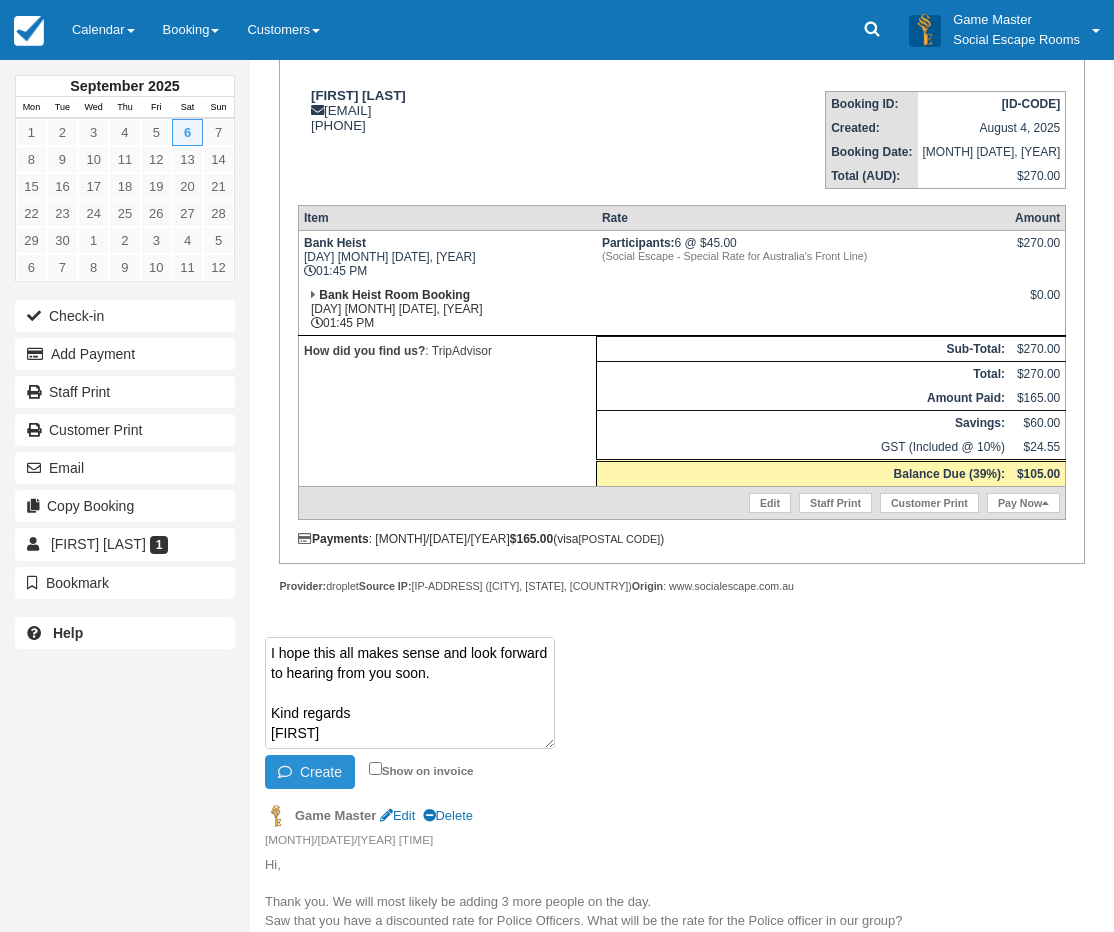 type on "Hi Lovena,
Thanks for your email and update on your upcoming event.
You are correct that we have a special rate for police officers, but the great news is that the rate will apply to the whole group!
When one of the members of your group is eligible for the discounted rate (police, fire, emergency services, defence etc), then the price for all players is reduced by $10 to $45 each.
I will apply the rate to your upcoming booking, and adjust it to the six players as requested.
In addition, the six year old will not need to pay - they can join you free of charge.
I hope this all makes sense and look forward to hearing from you soon.
Kind regards
Mark" 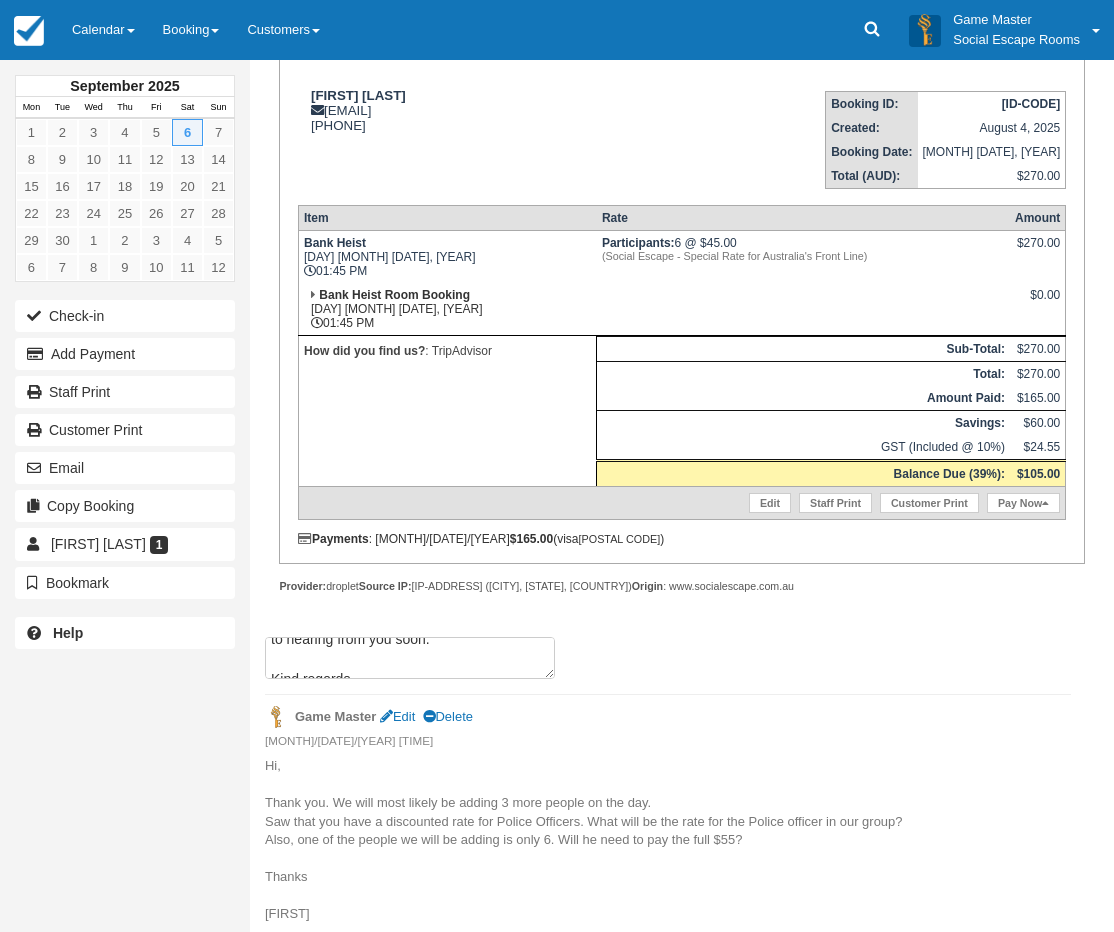 scroll, scrollTop: 0, scrollLeft: 0, axis: both 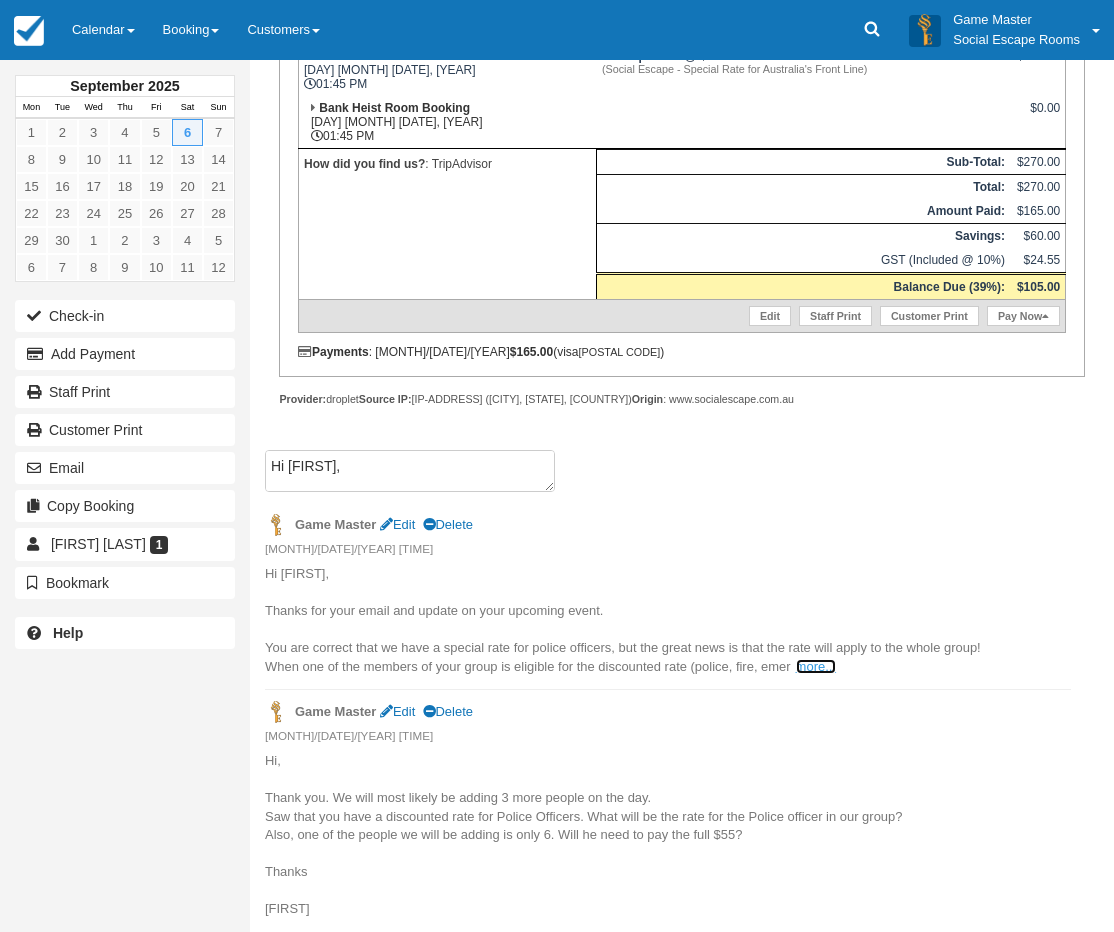 click on "more..." at bounding box center [816, 666] 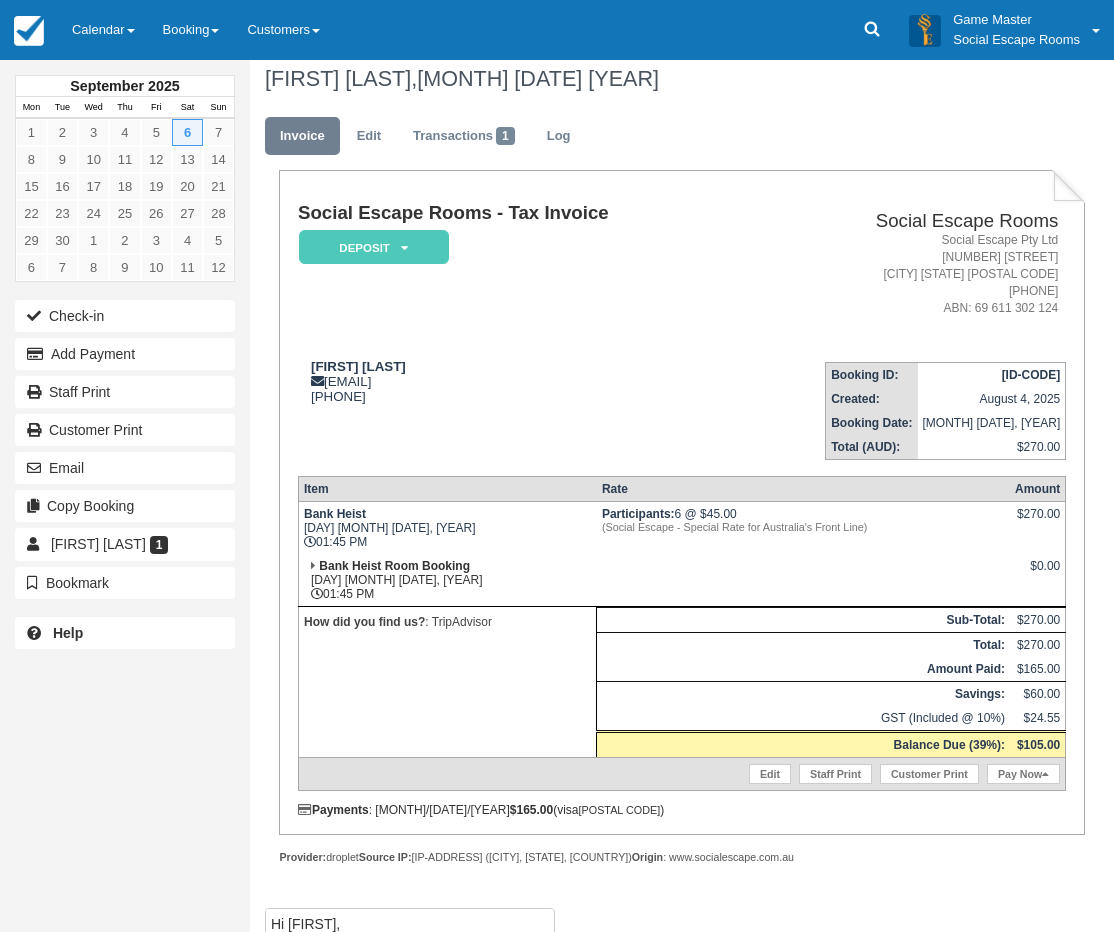 scroll, scrollTop: 0, scrollLeft: 0, axis: both 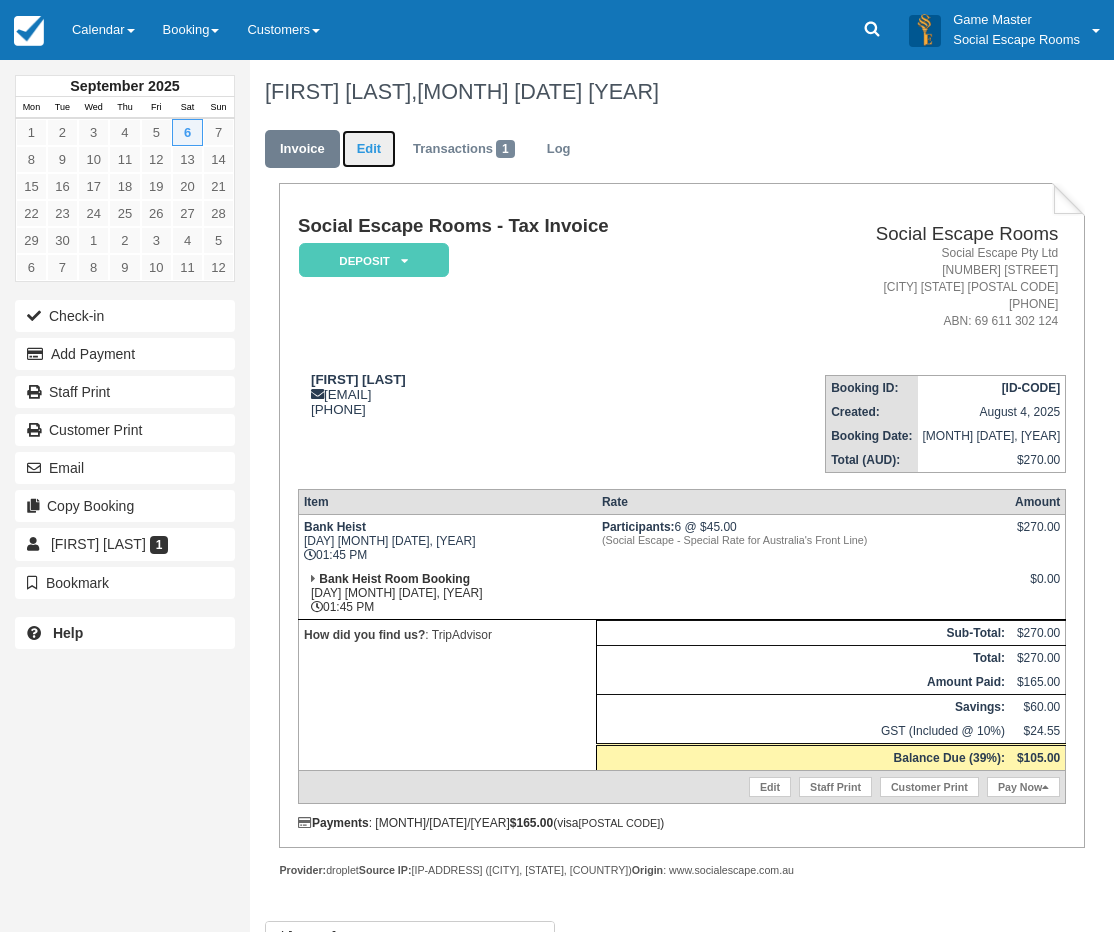 click on "Edit" at bounding box center [369, 149] 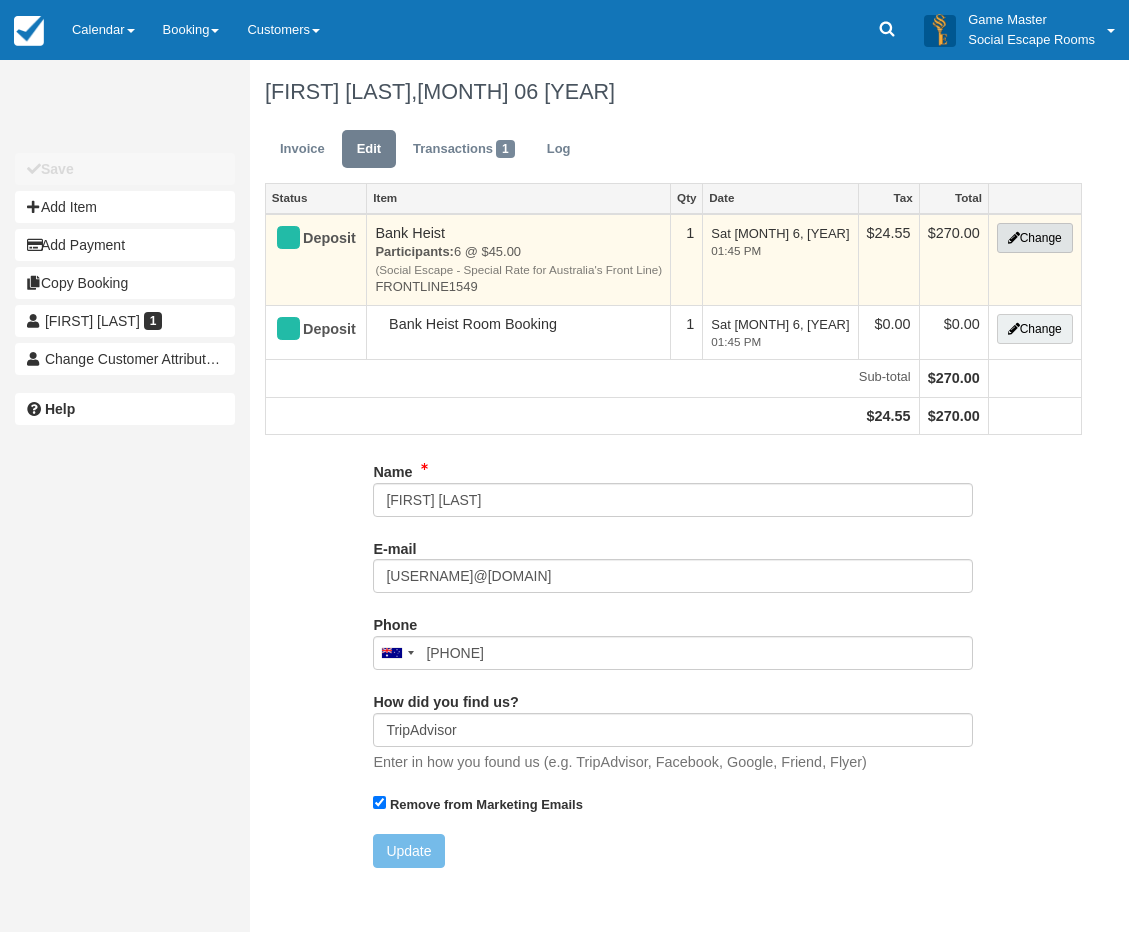 scroll, scrollTop: 0, scrollLeft: 0, axis: both 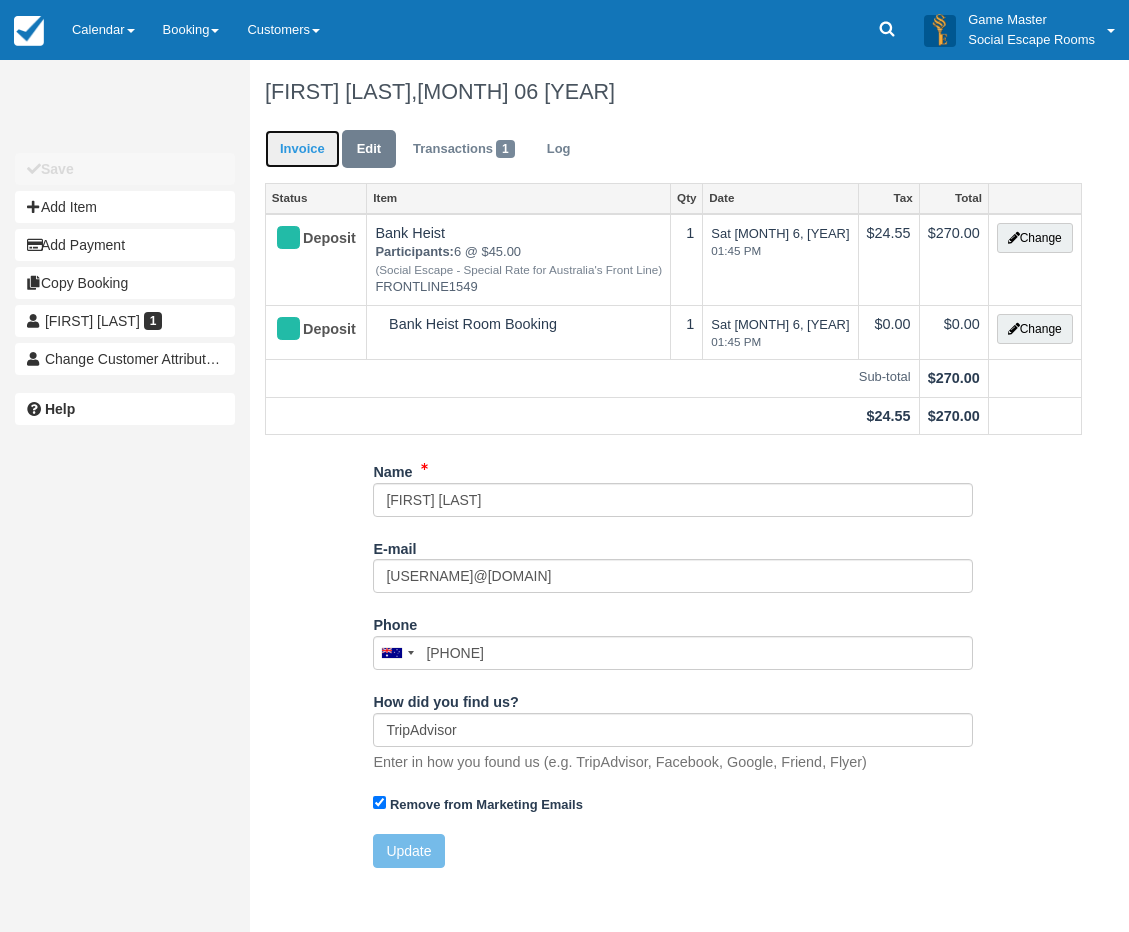 click on "Invoice" at bounding box center (302, 149) 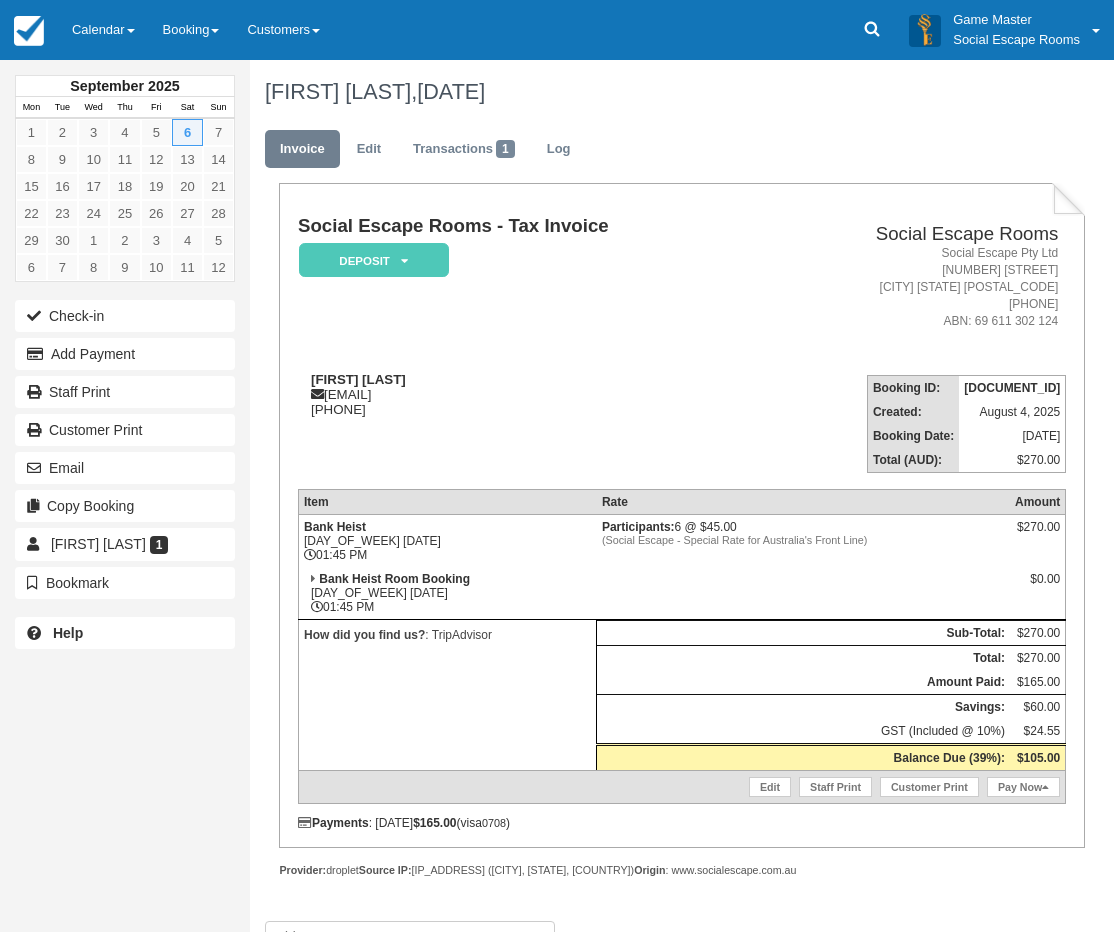 scroll, scrollTop: 0, scrollLeft: 0, axis: both 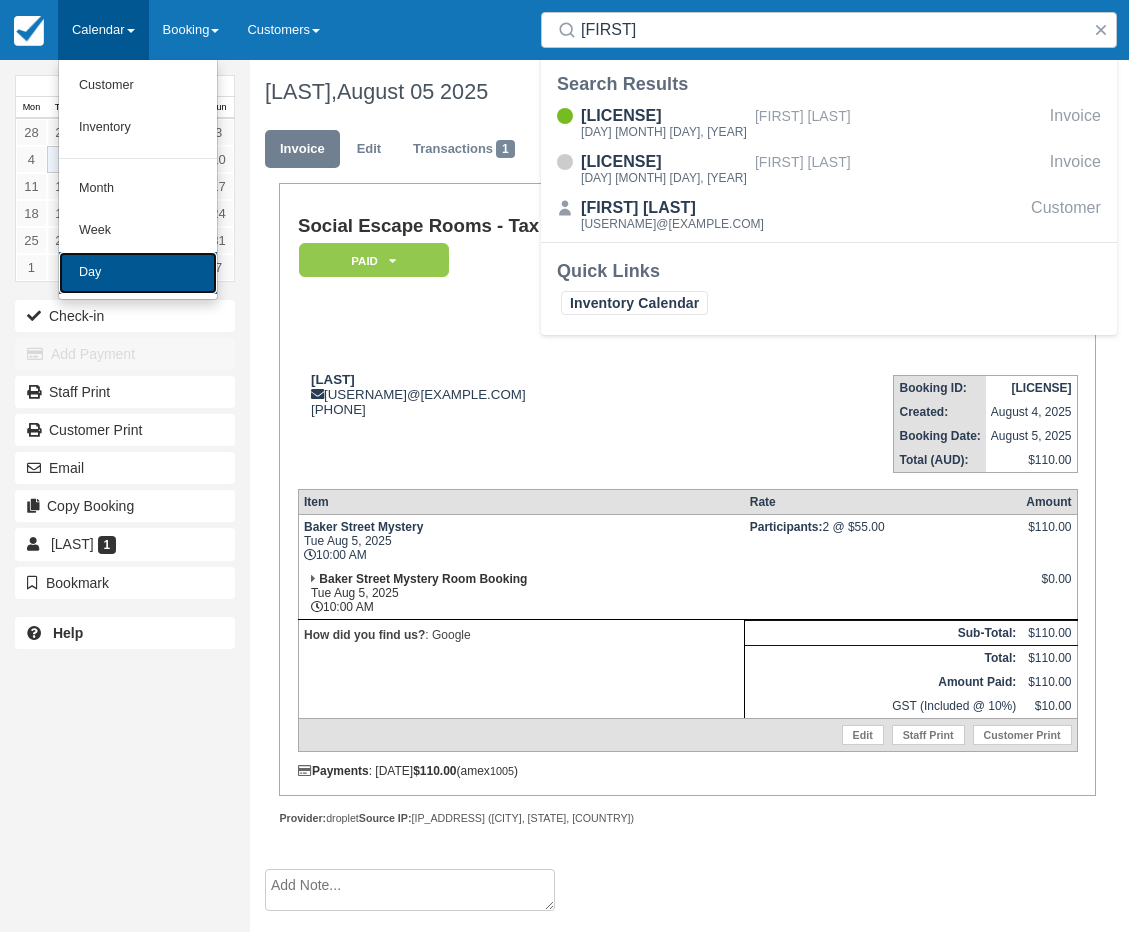click on "Day" at bounding box center [138, 273] 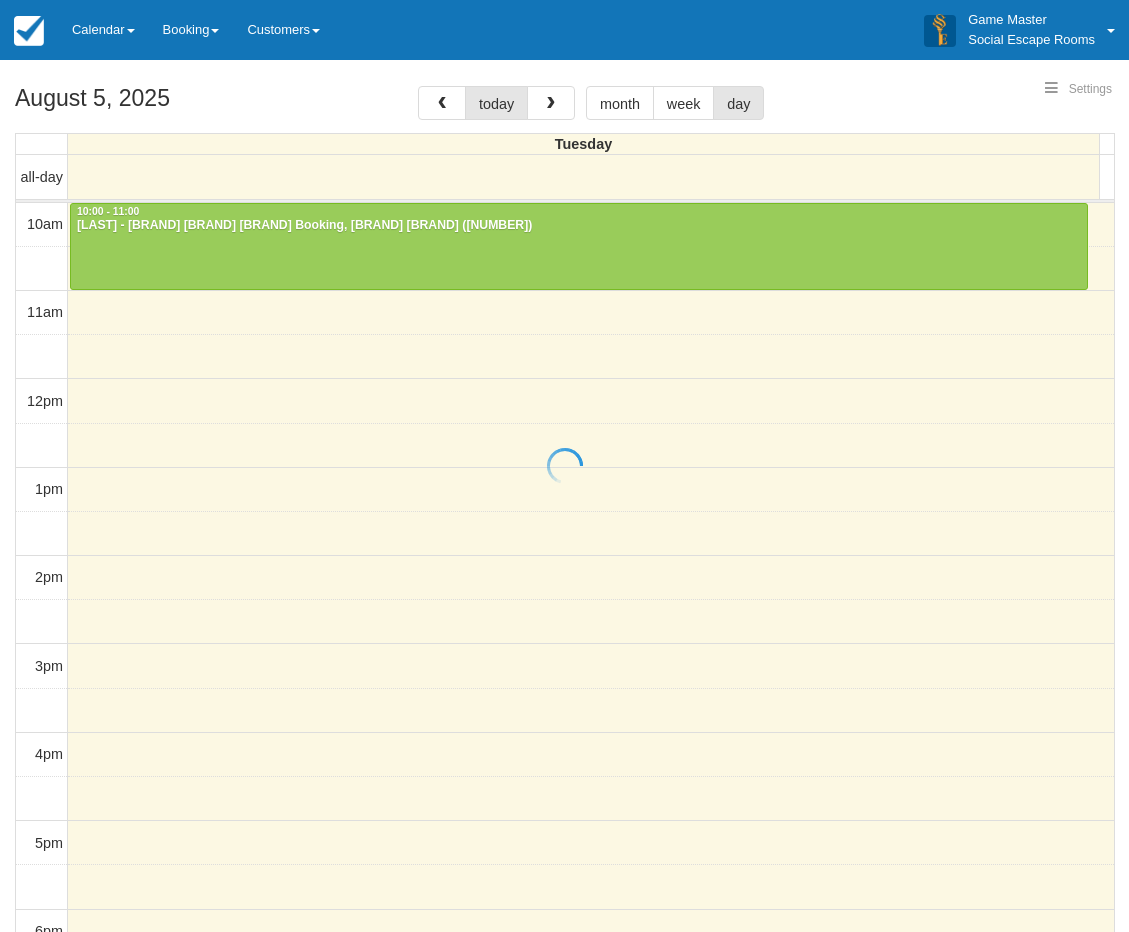 select 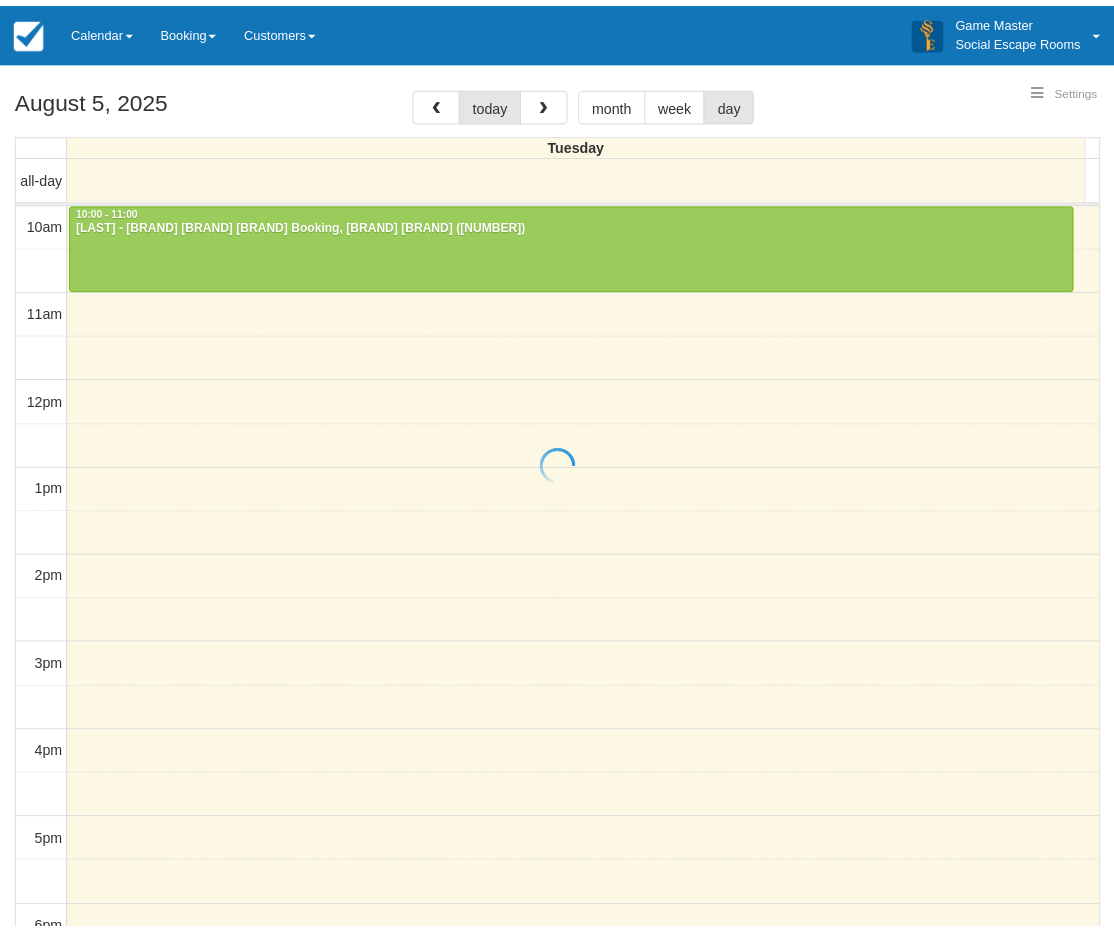 scroll, scrollTop: 0, scrollLeft: 0, axis: both 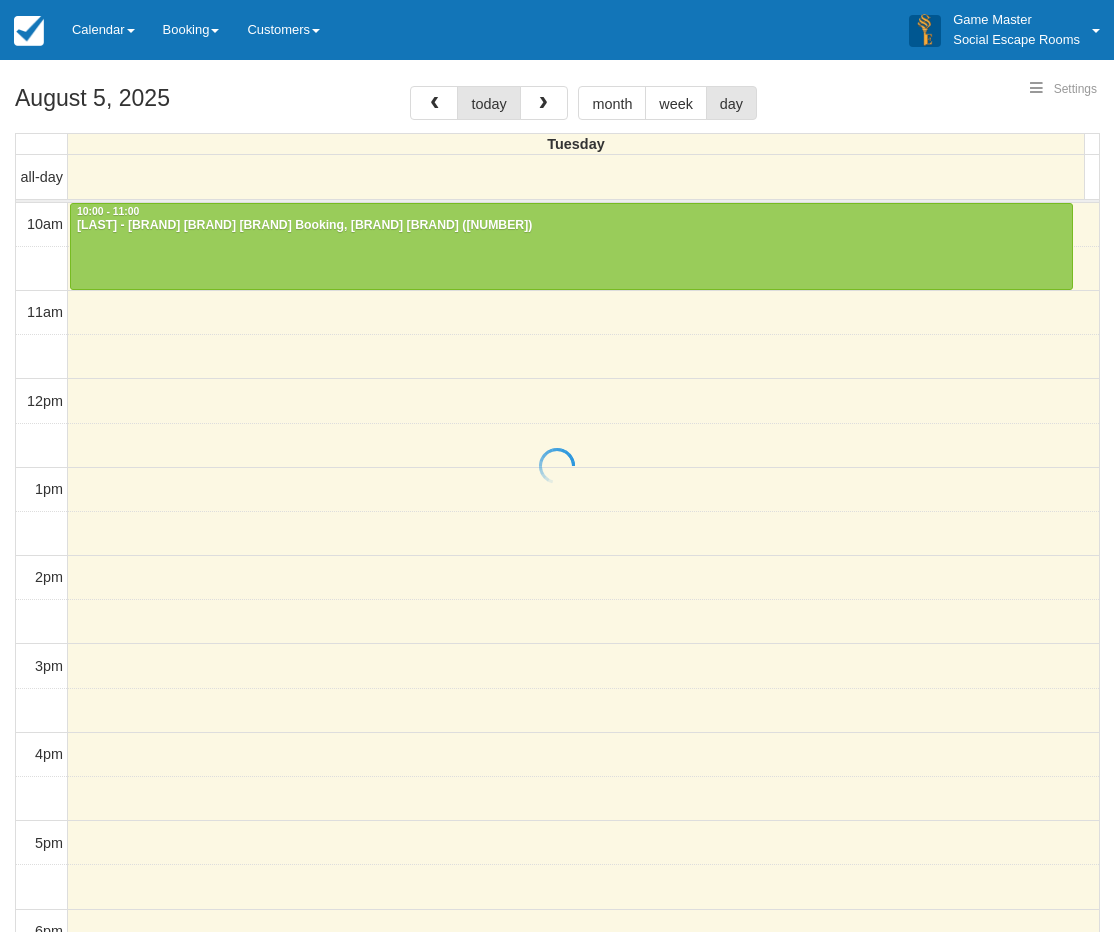 select 